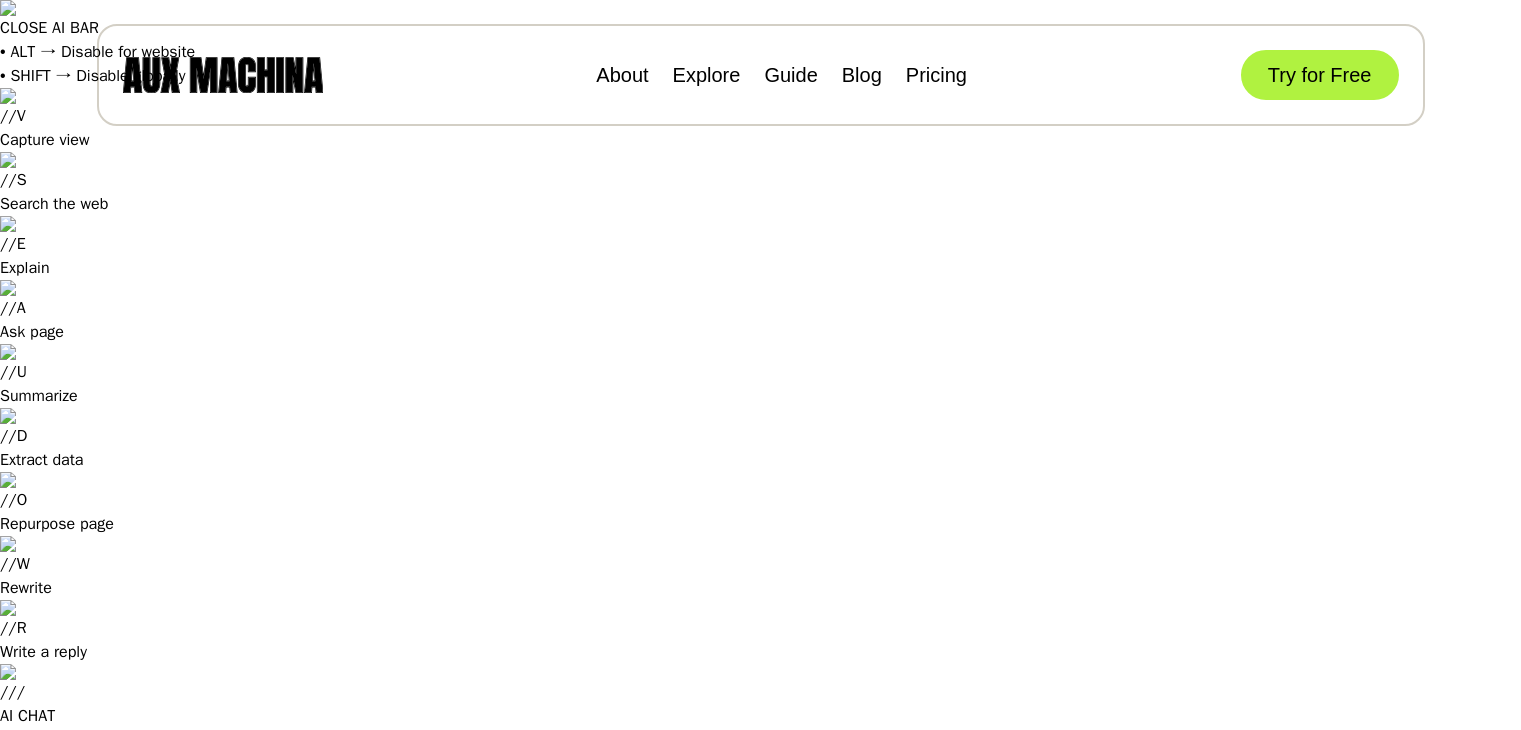 scroll, scrollTop: 0, scrollLeft: 0, axis: both 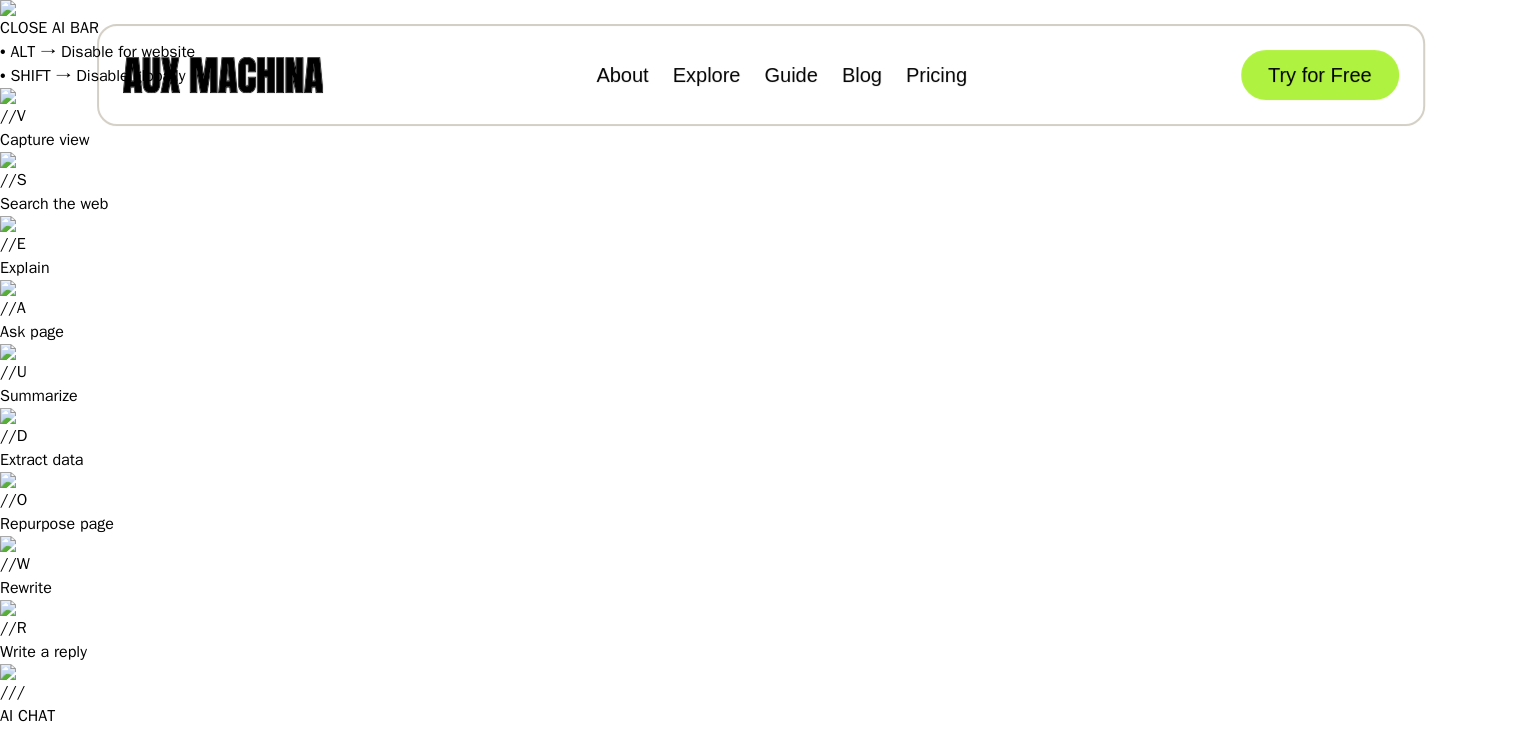 click on "Try for Free" at bounding box center (1320, 75) 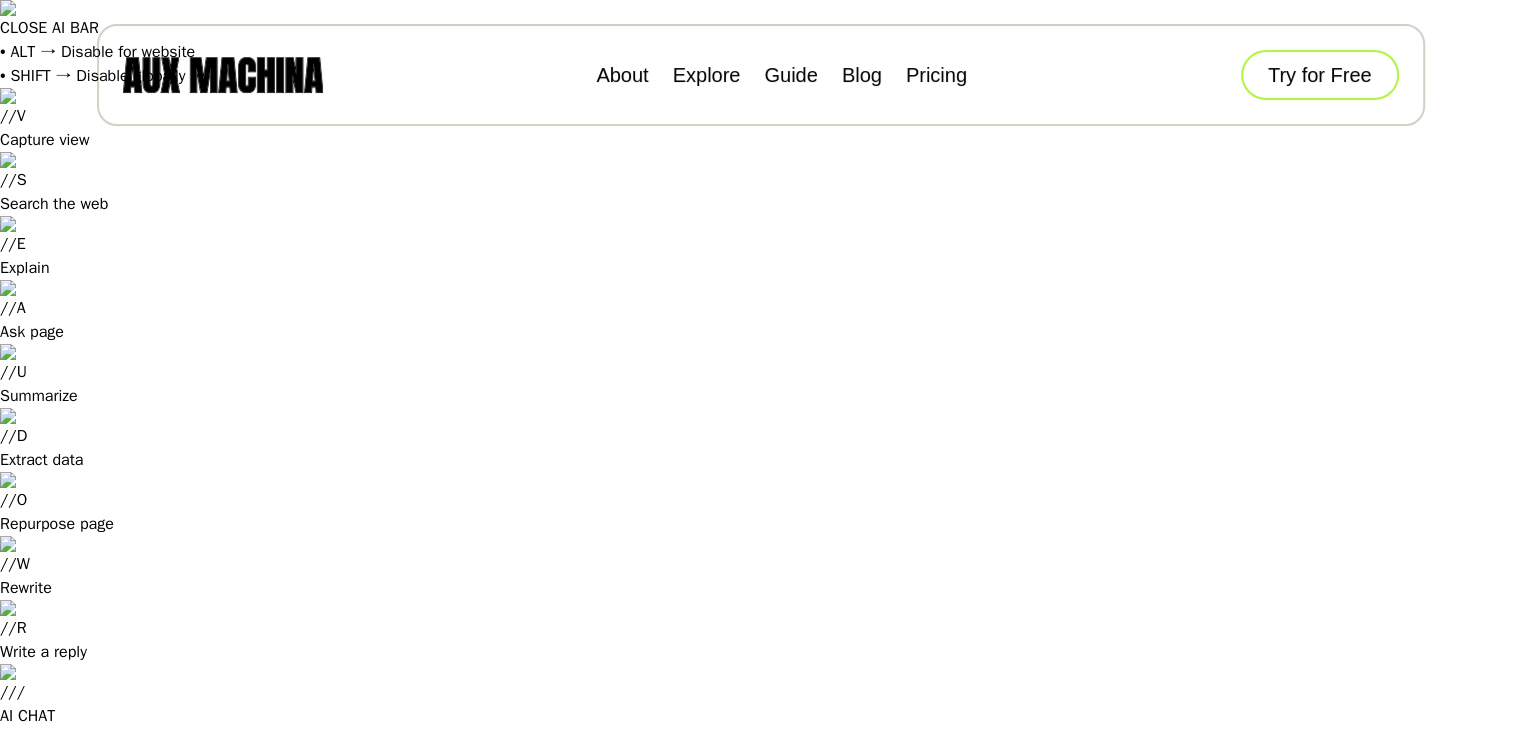 click on "Try for Free" at bounding box center (1320, 75) 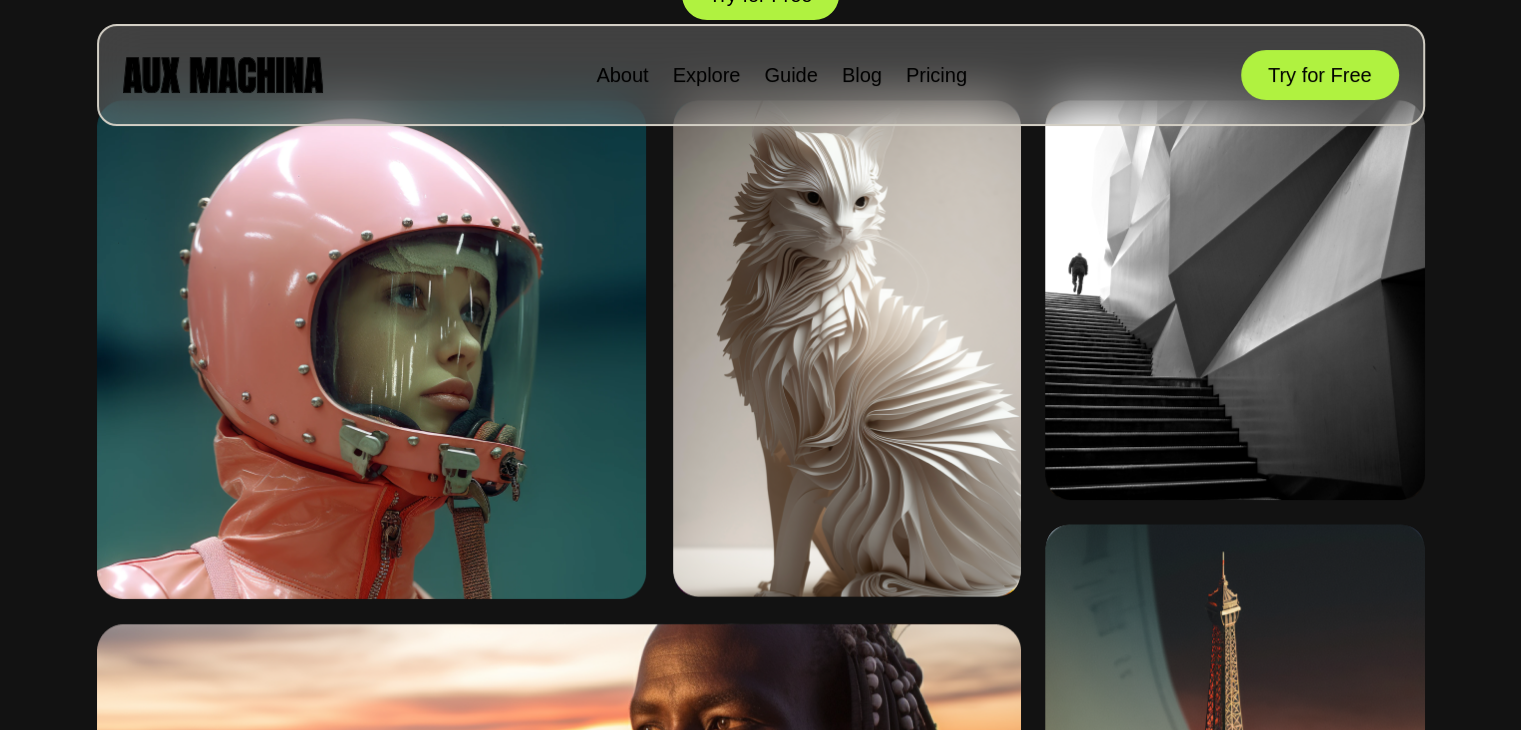 scroll, scrollTop: 1585, scrollLeft: 0, axis: vertical 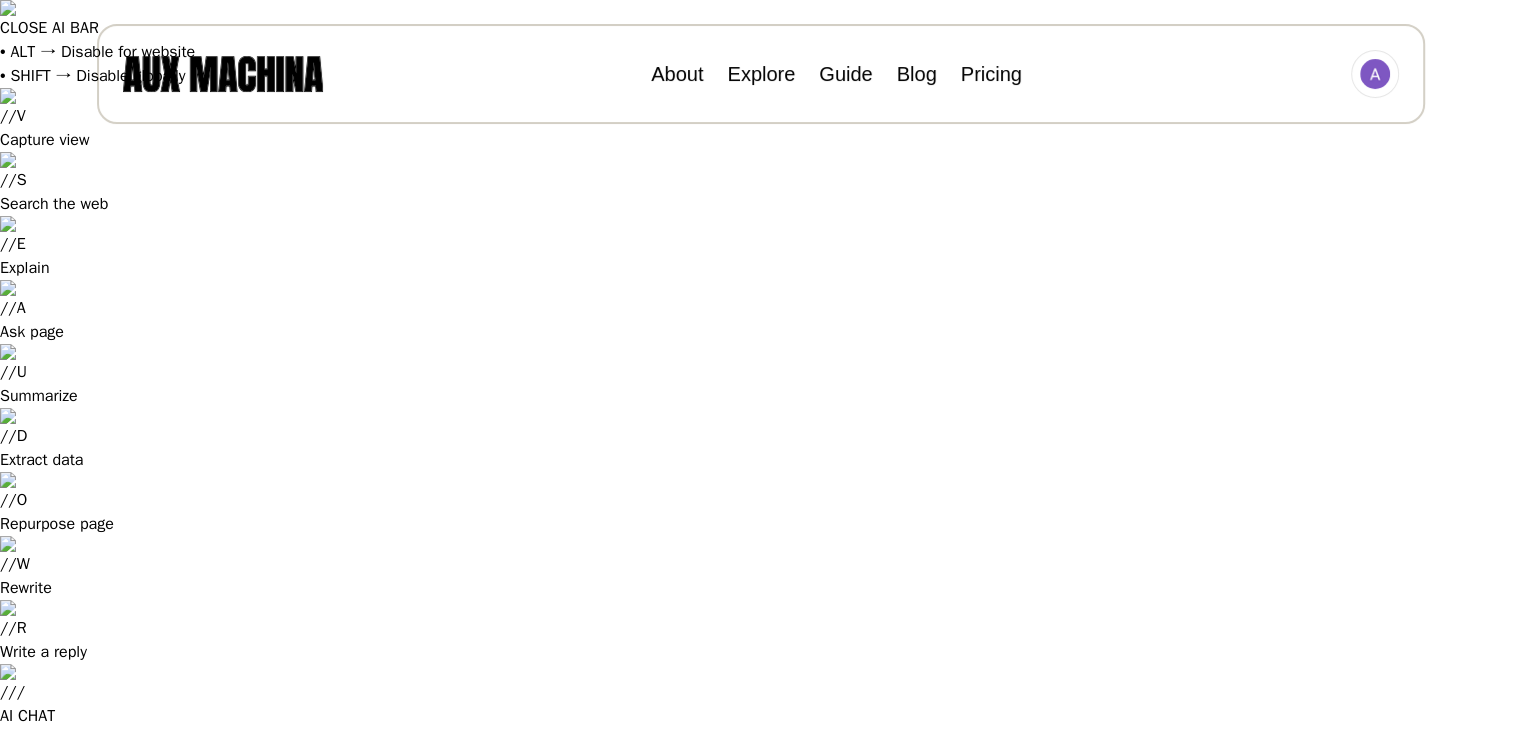 click at bounding box center (690, 1164) 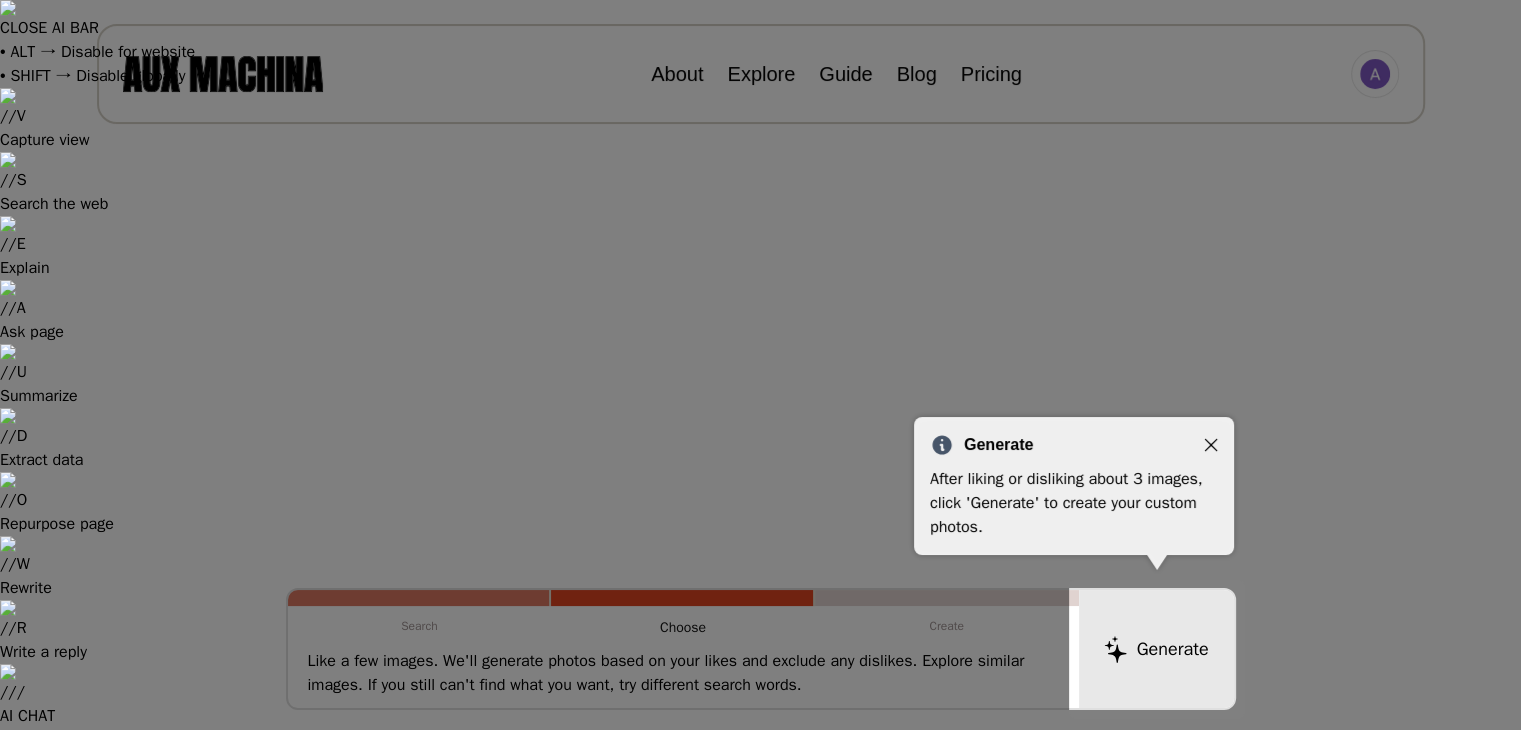 click on "Generate" at bounding box center (1074, 445) 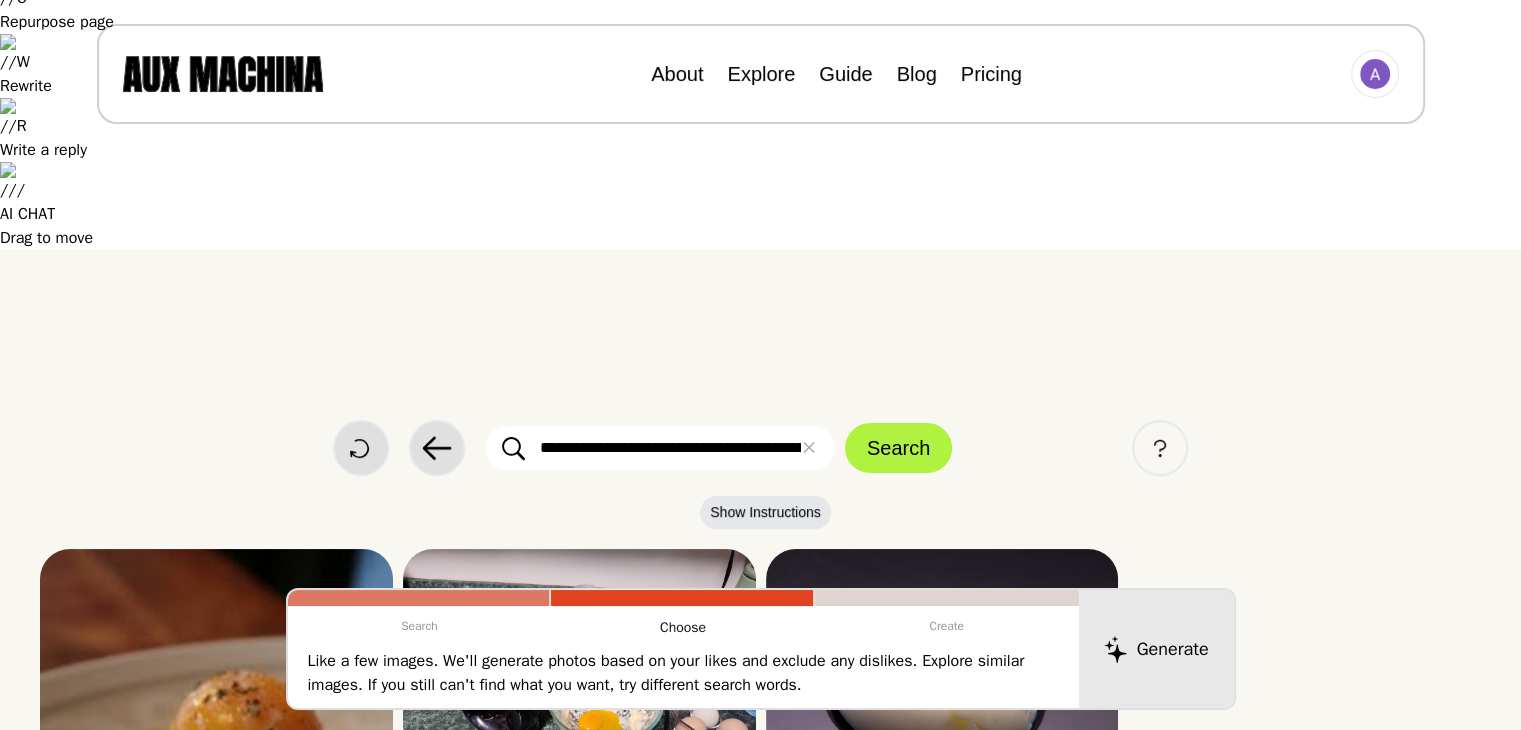 scroll, scrollTop: 529, scrollLeft: 0, axis: vertical 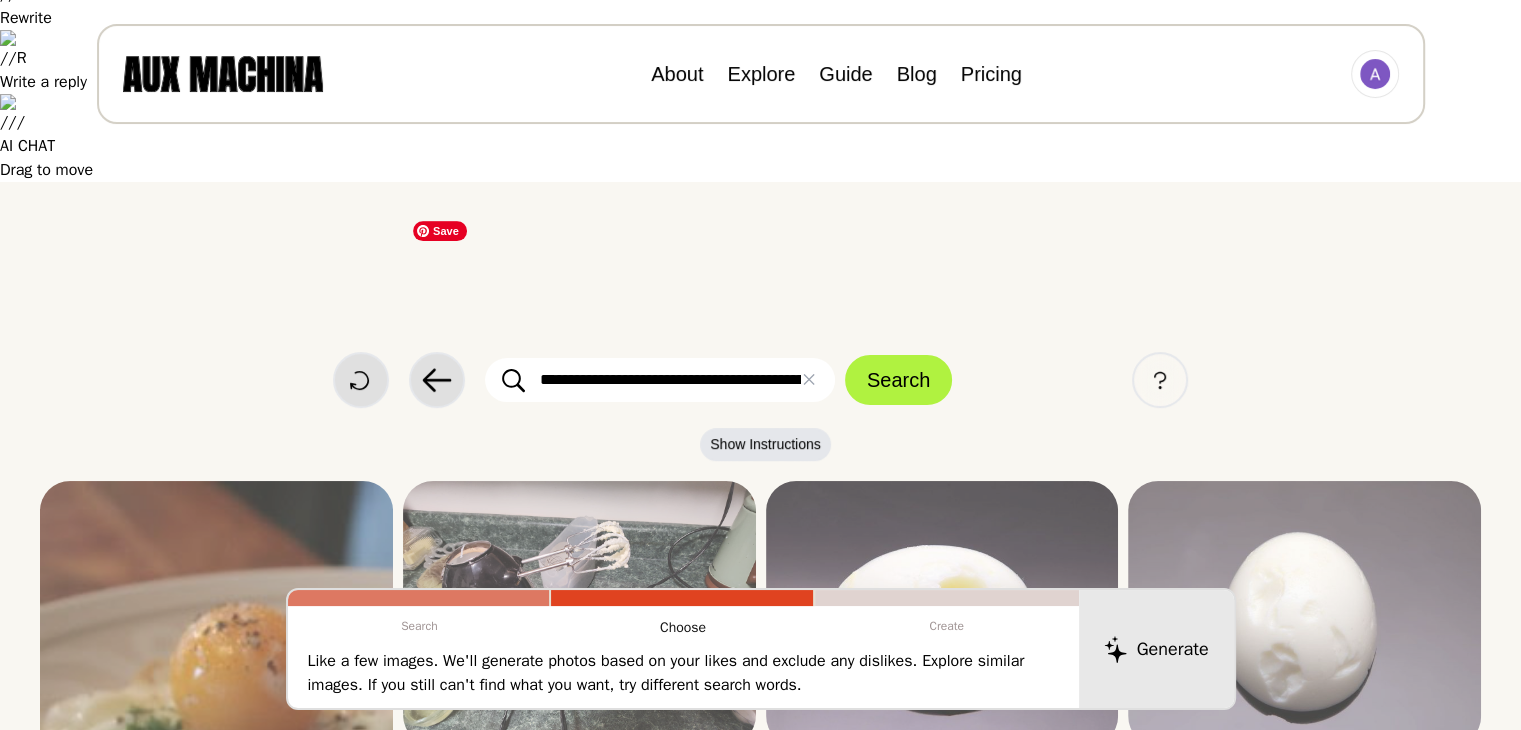 click at bounding box center [579, 1081] 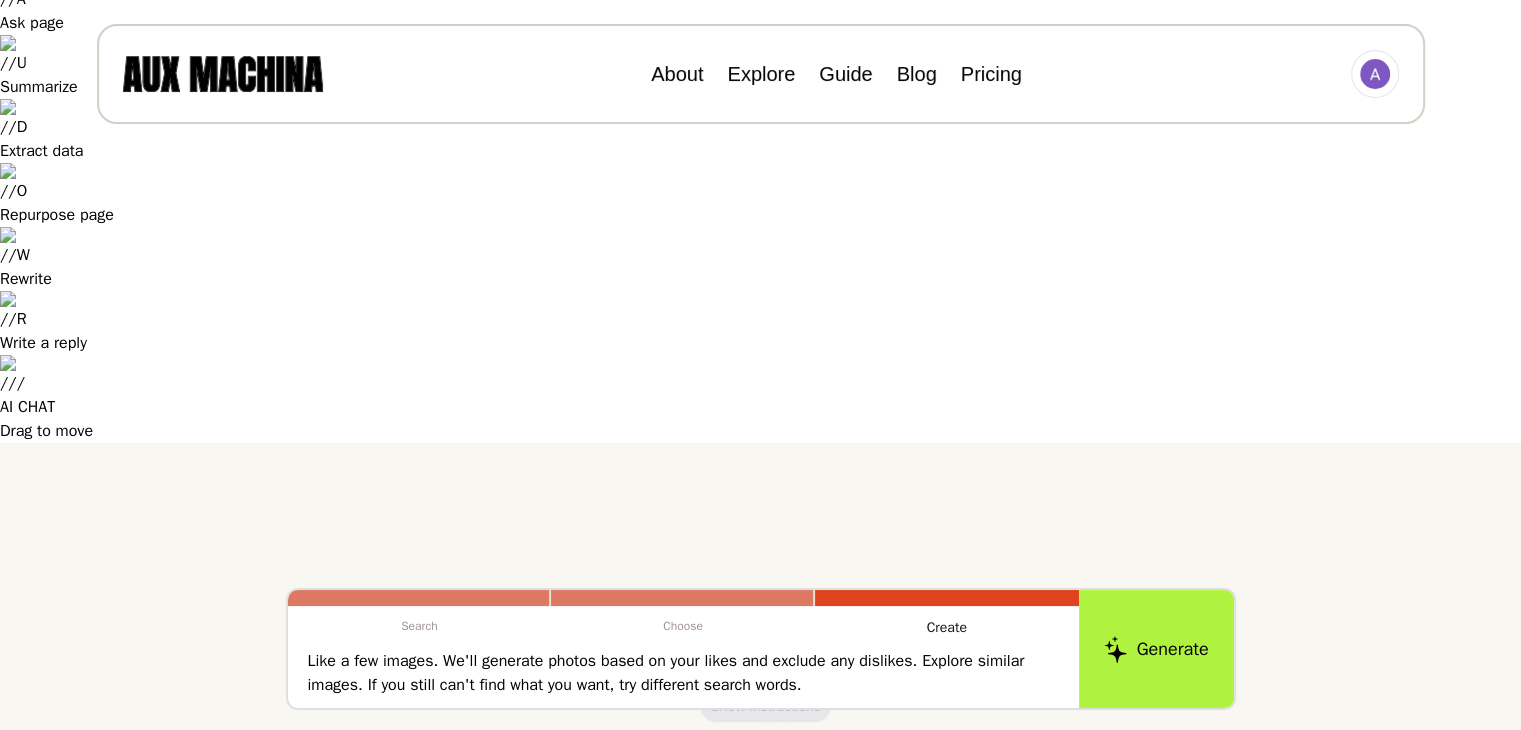 scroll, scrollTop: 0, scrollLeft: 0, axis: both 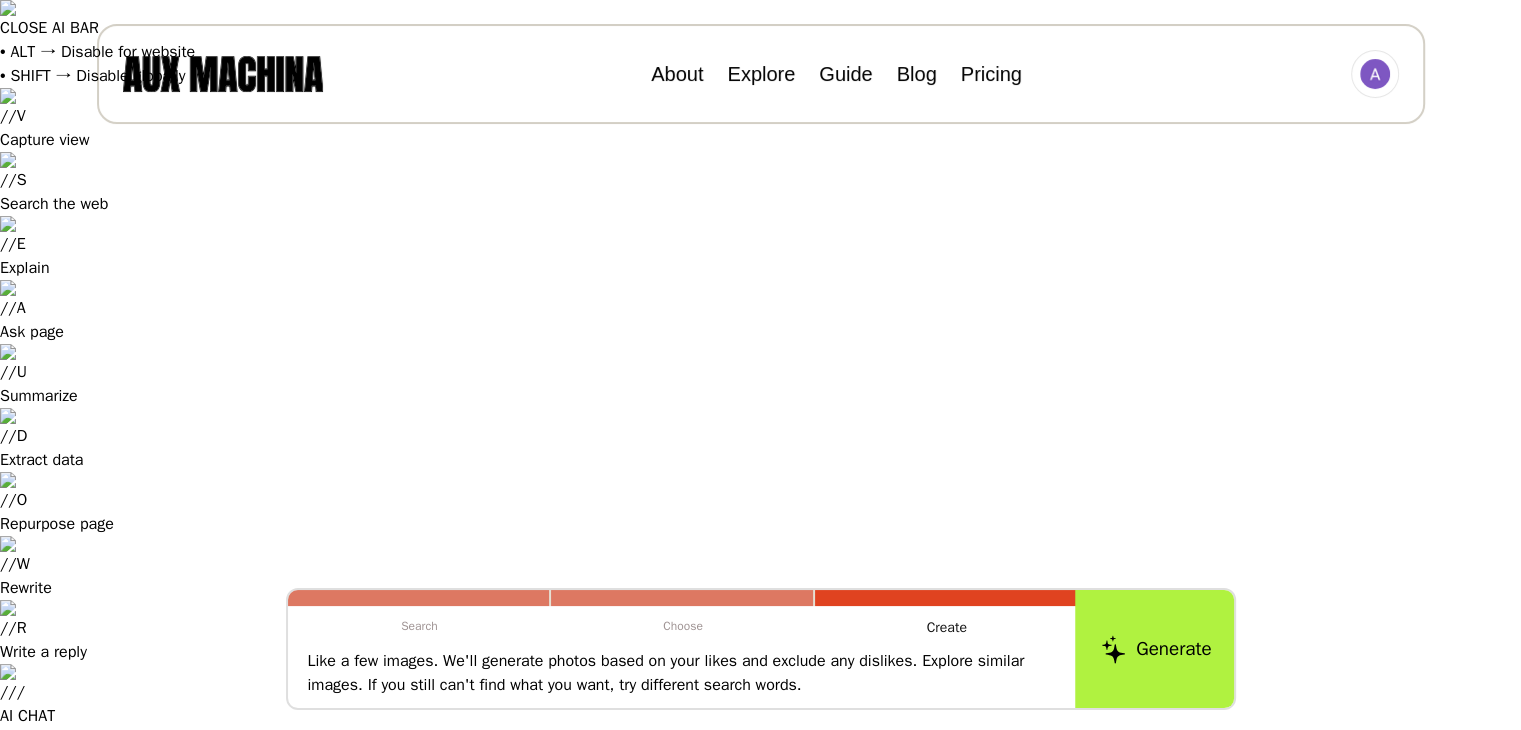 click on "Generate" at bounding box center (1156, 649) 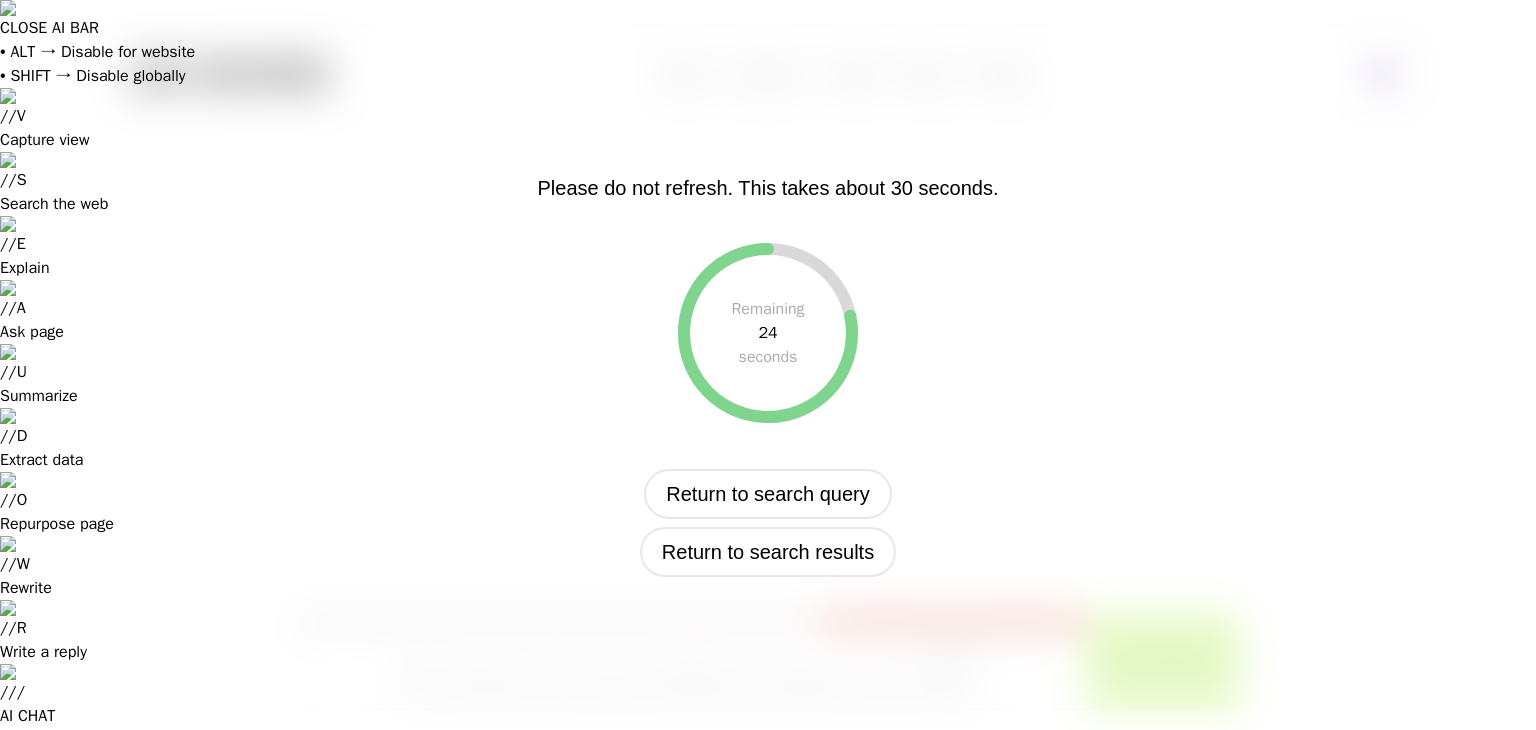 drag, startPoint x: 783, startPoint y: 500, endPoint x: 499, endPoint y: 366, distance: 314.02548 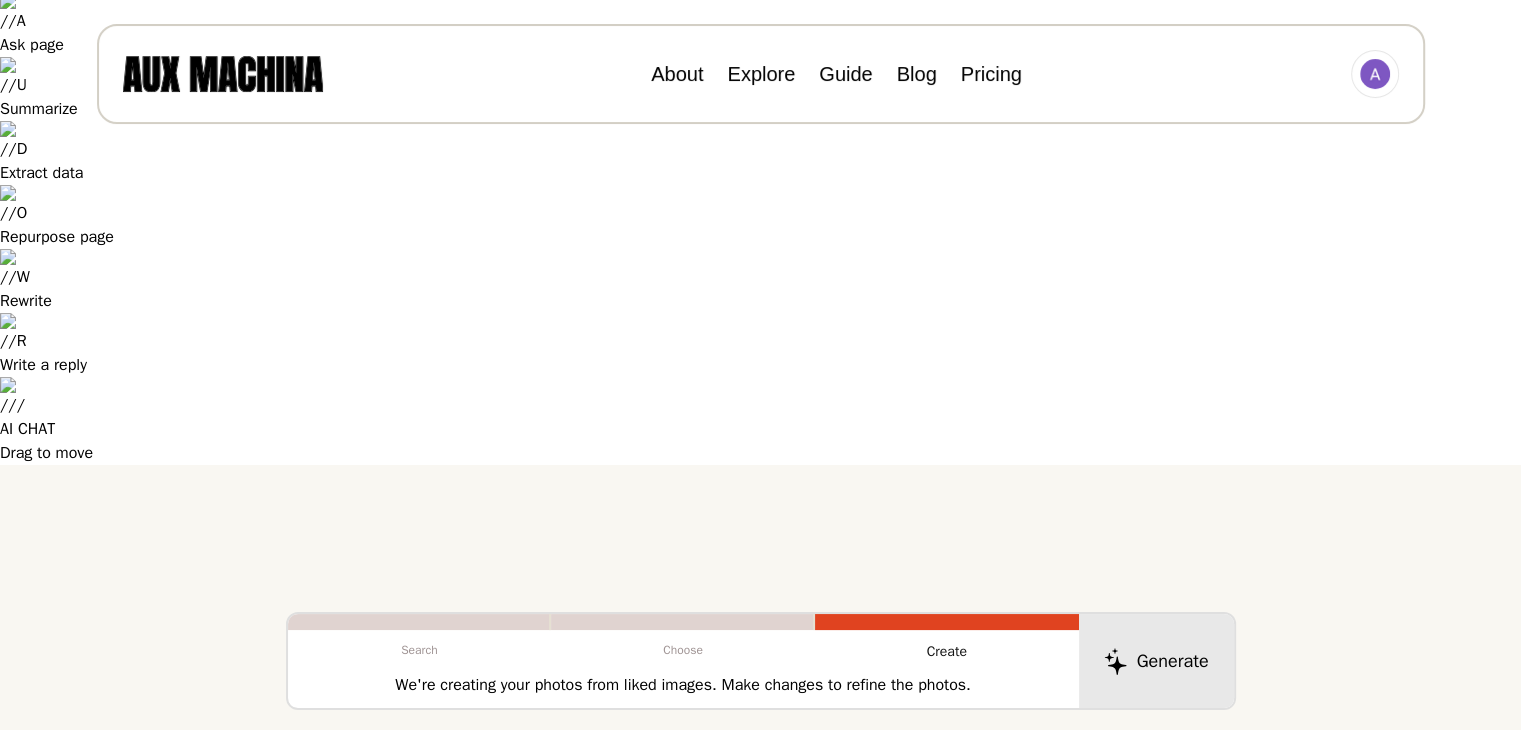 scroll, scrollTop: 44, scrollLeft: 0, axis: vertical 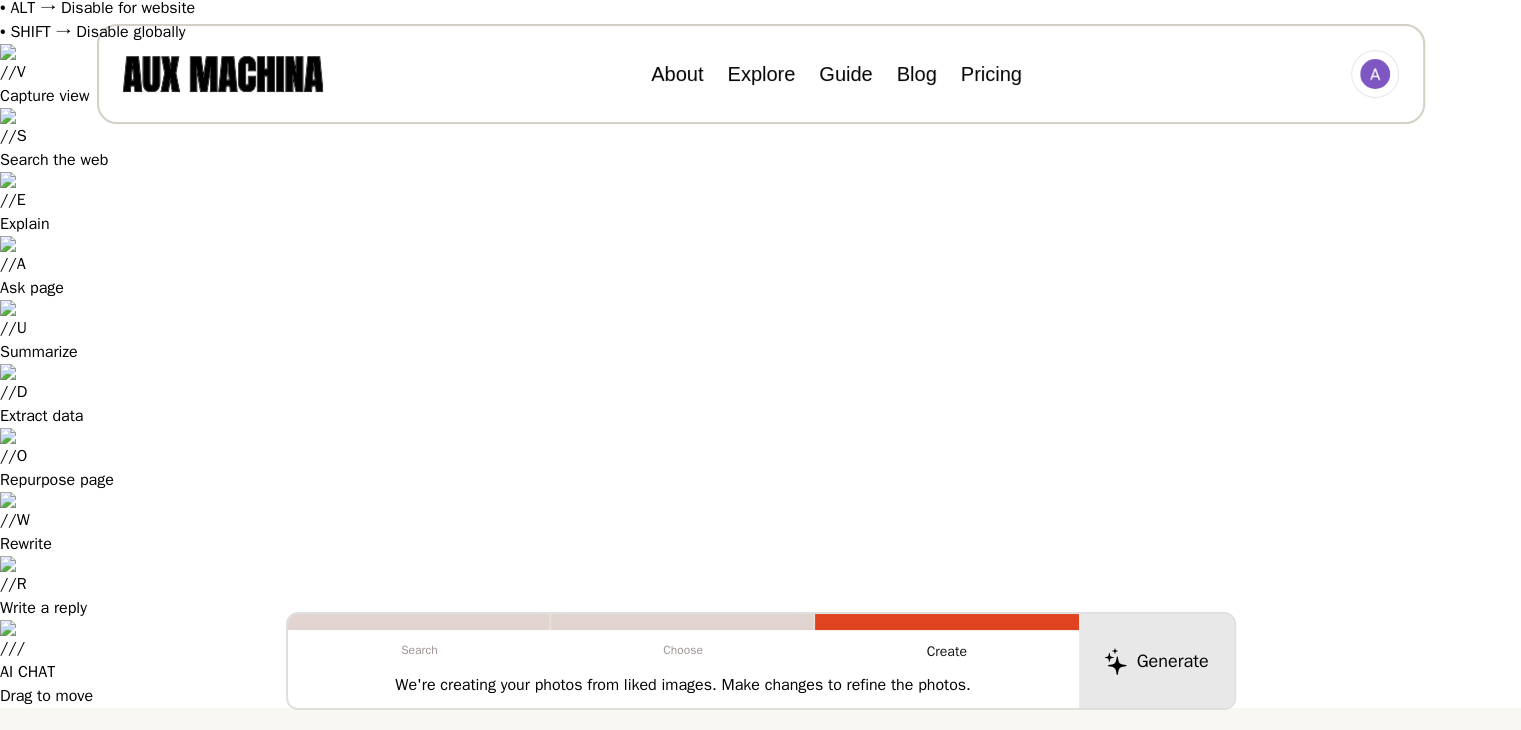 click on "**********" at bounding box center [778, 906] 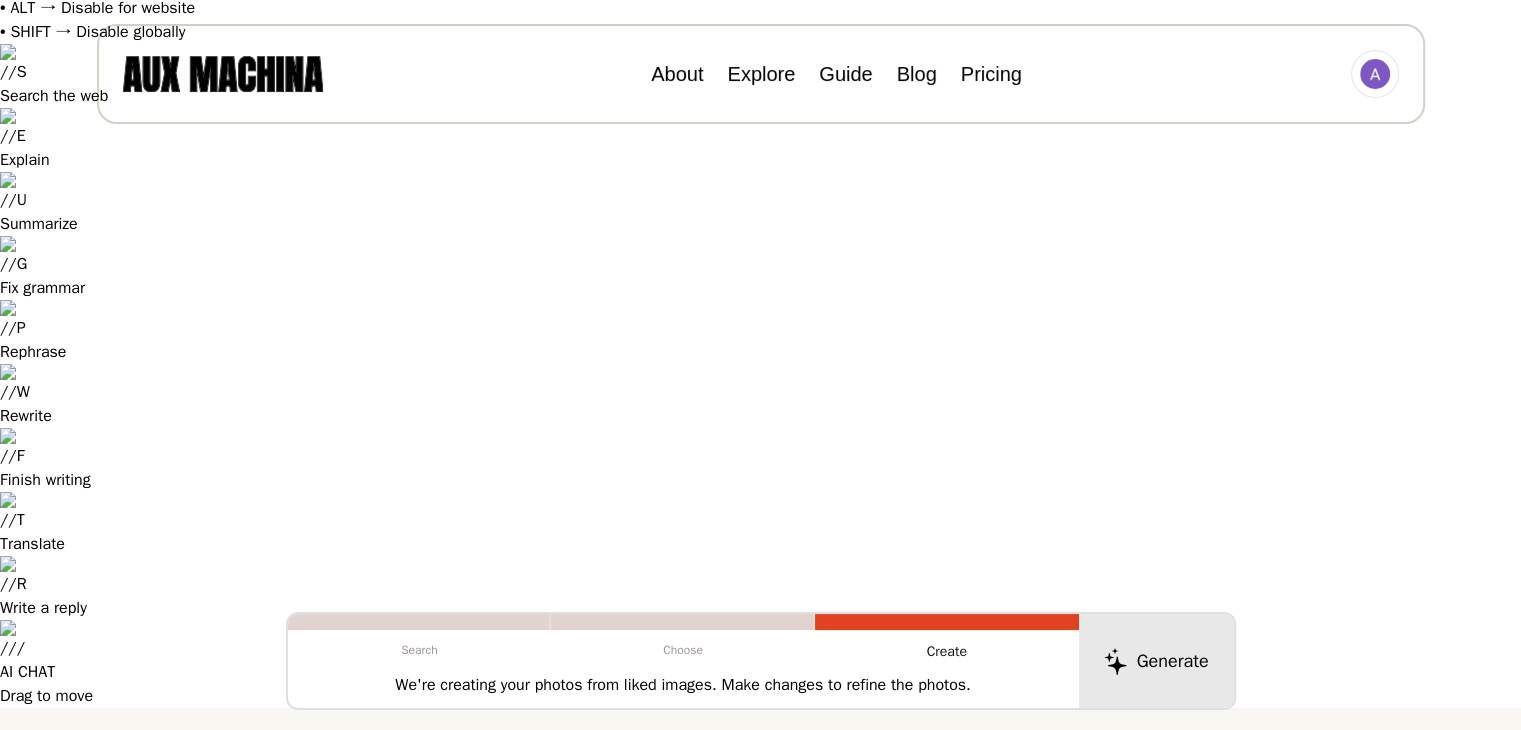 click on "**********" at bounding box center [778, 906] 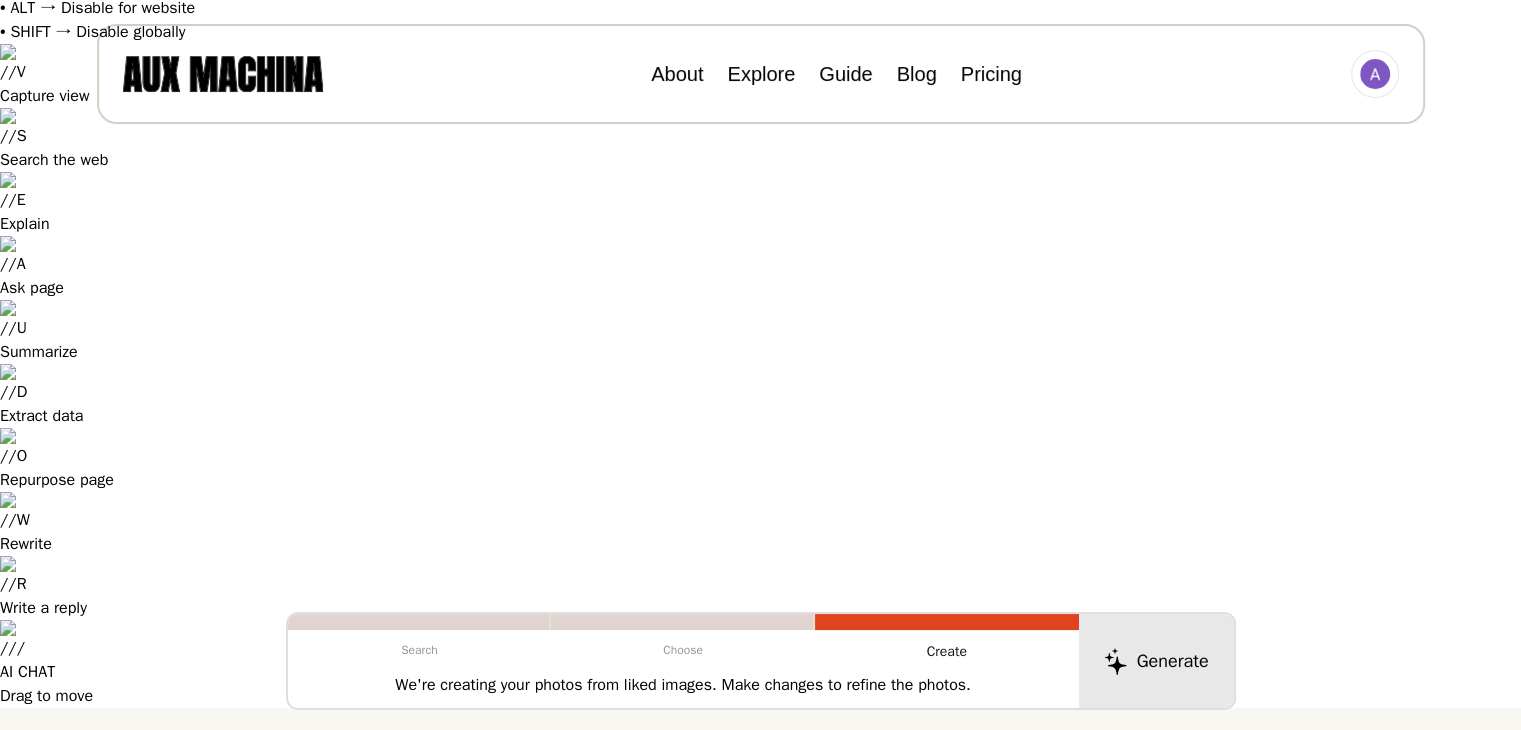 scroll, scrollTop: 0, scrollLeft: 0, axis: both 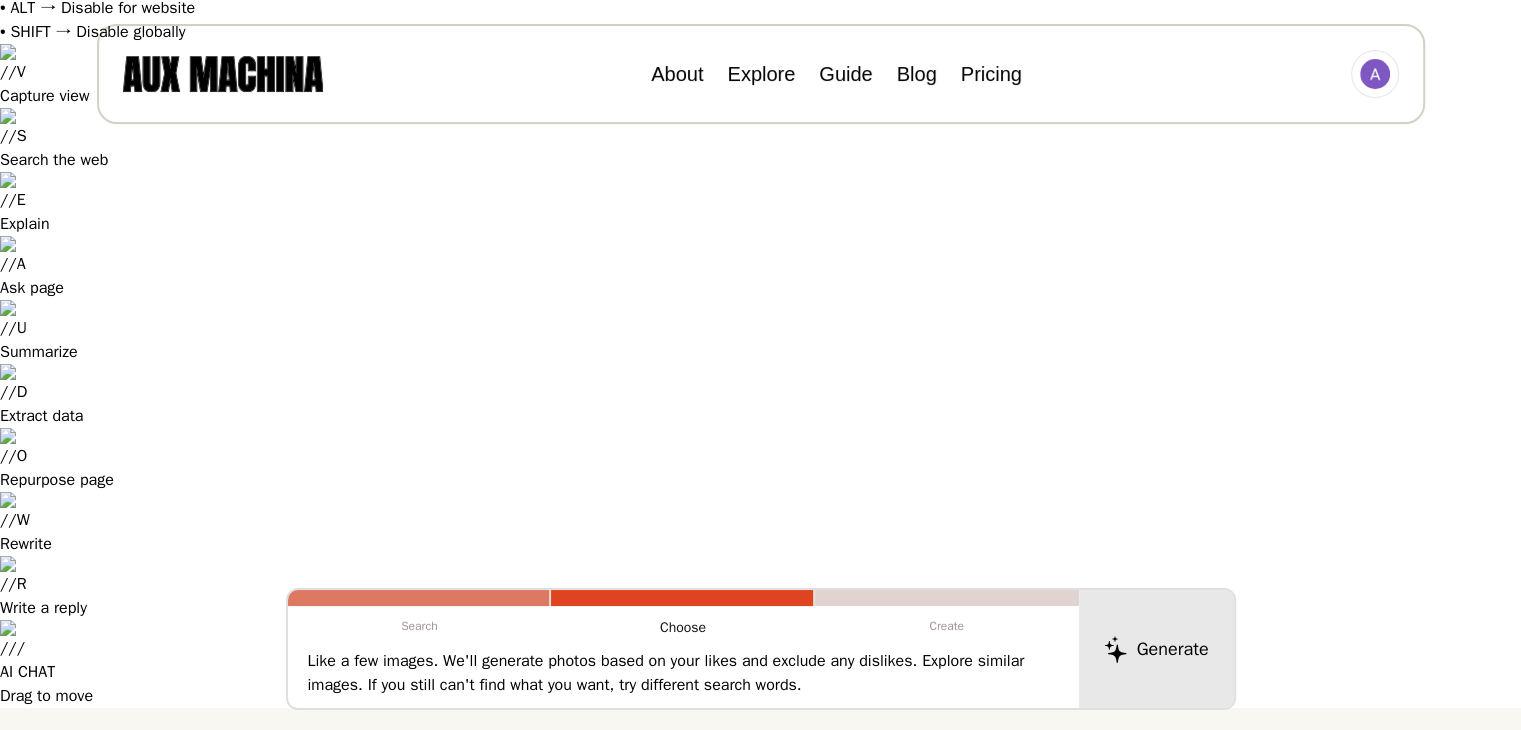 click on "Search" at bounding box center [898, 906] 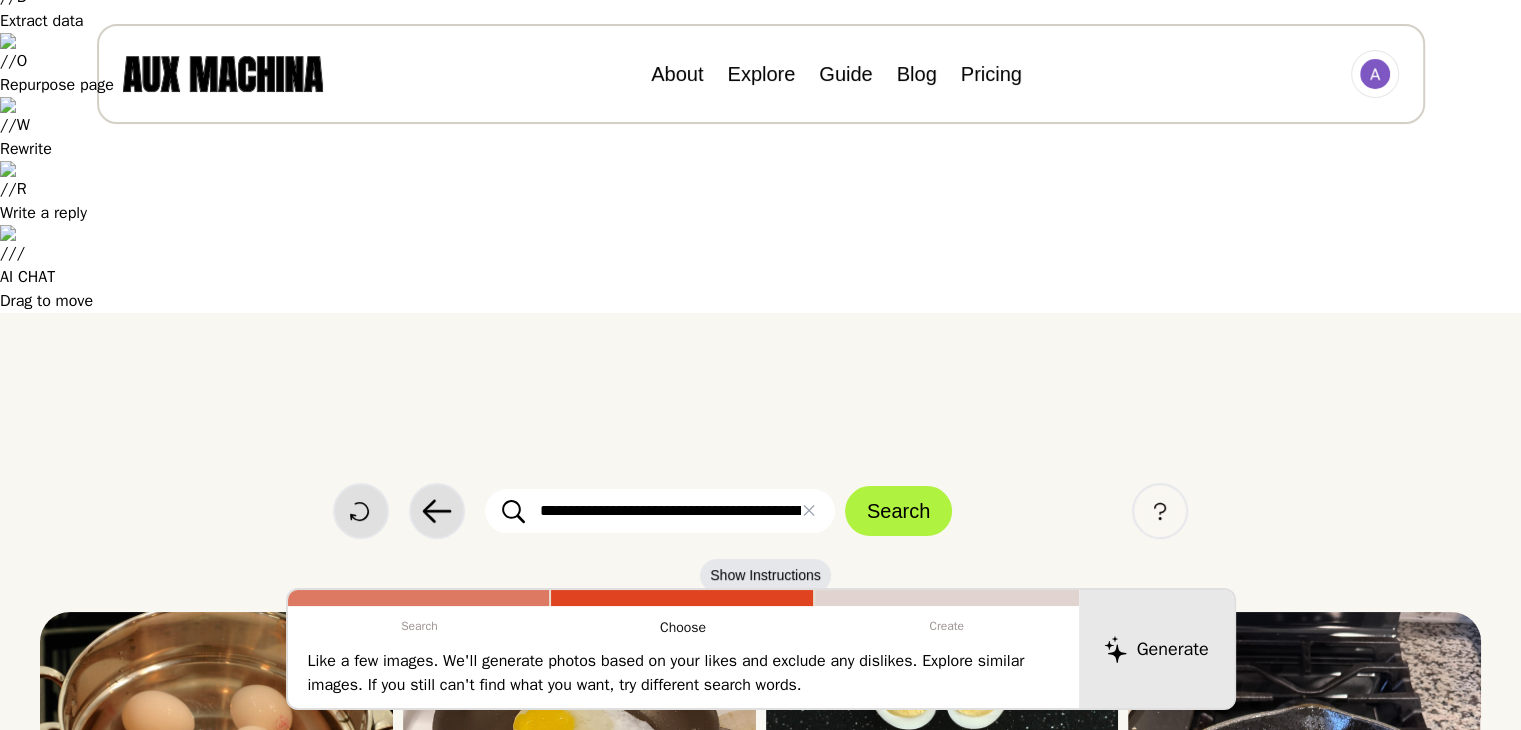 scroll, scrollTop: 484, scrollLeft: 0, axis: vertical 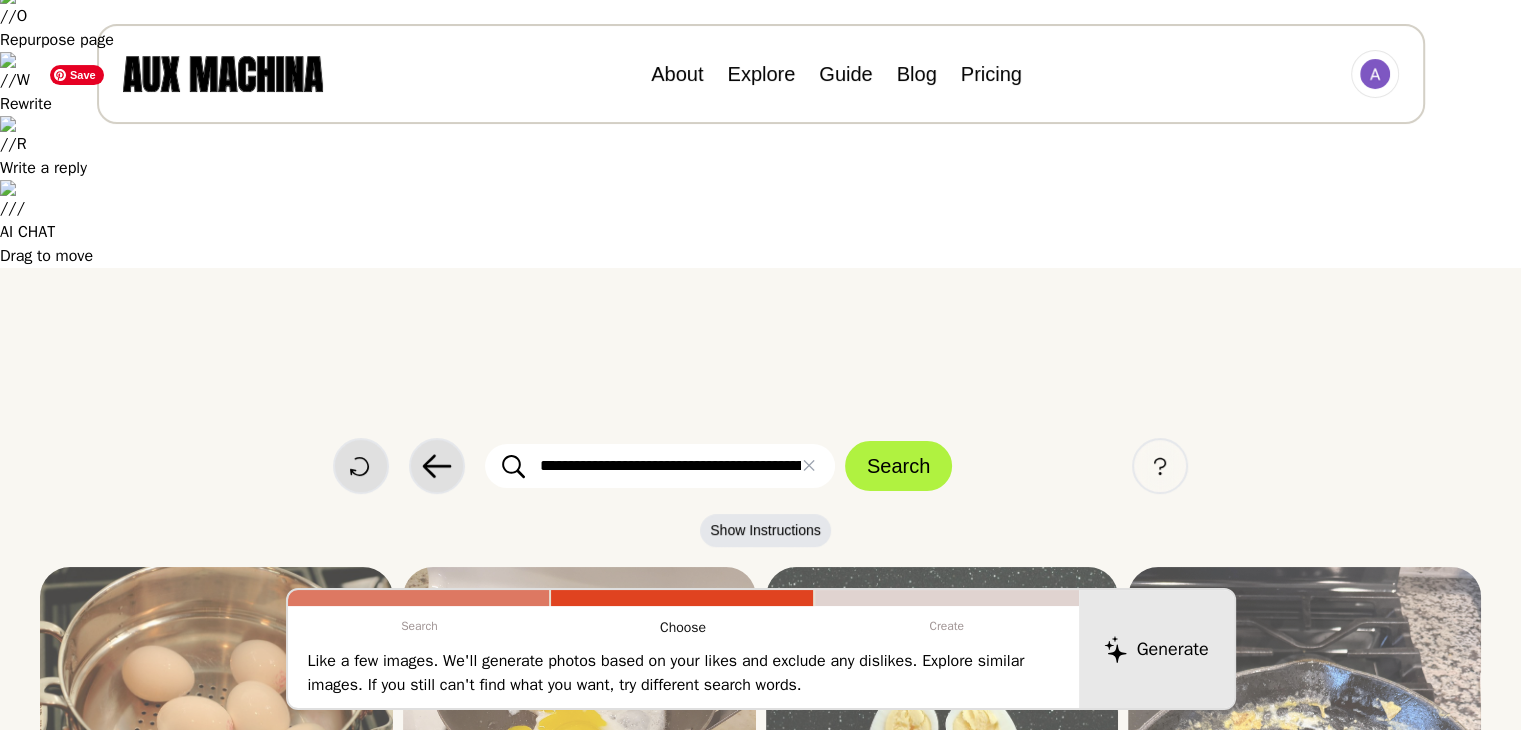click at bounding box center (216, 940) 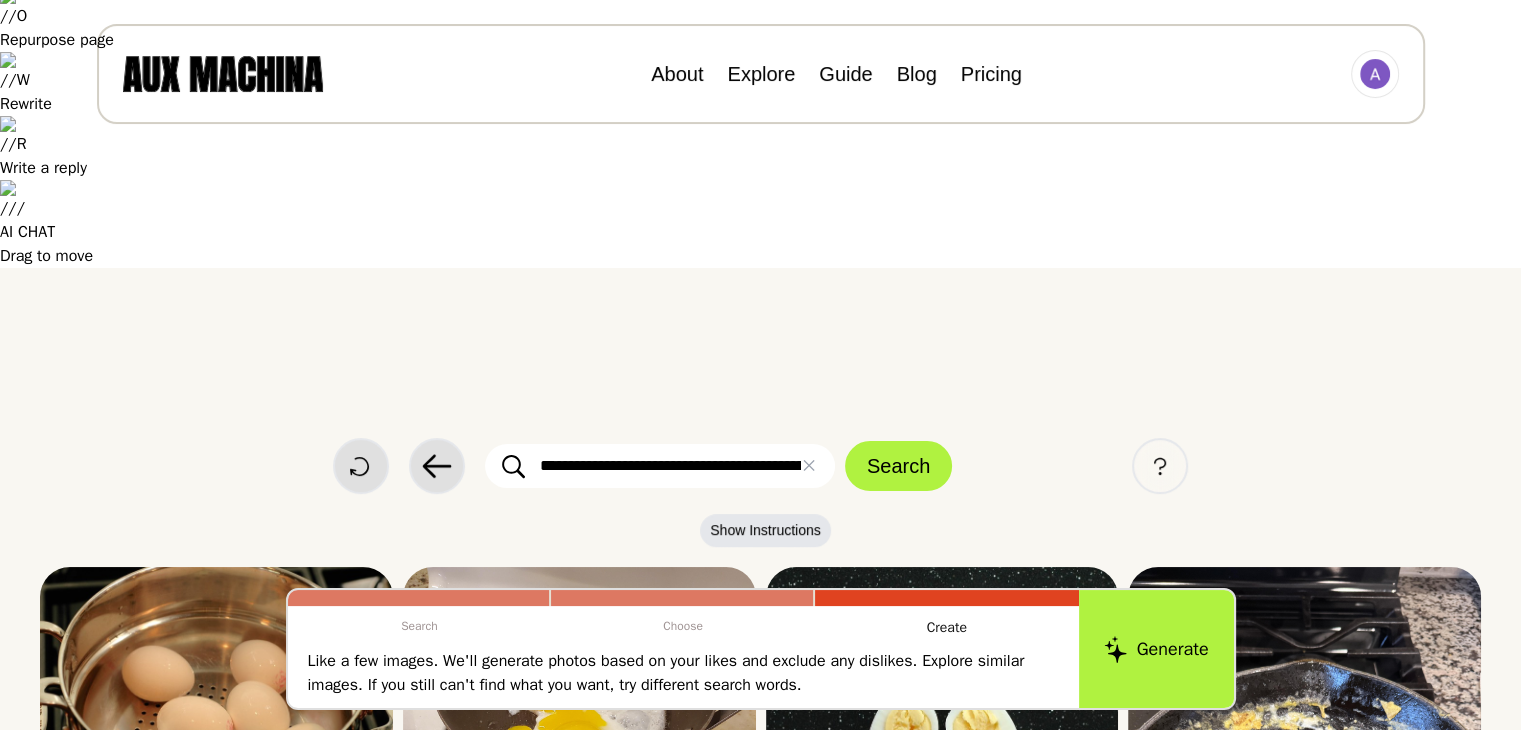 scroll, scrollTop: 0, scrollLeft: 0, axis: both 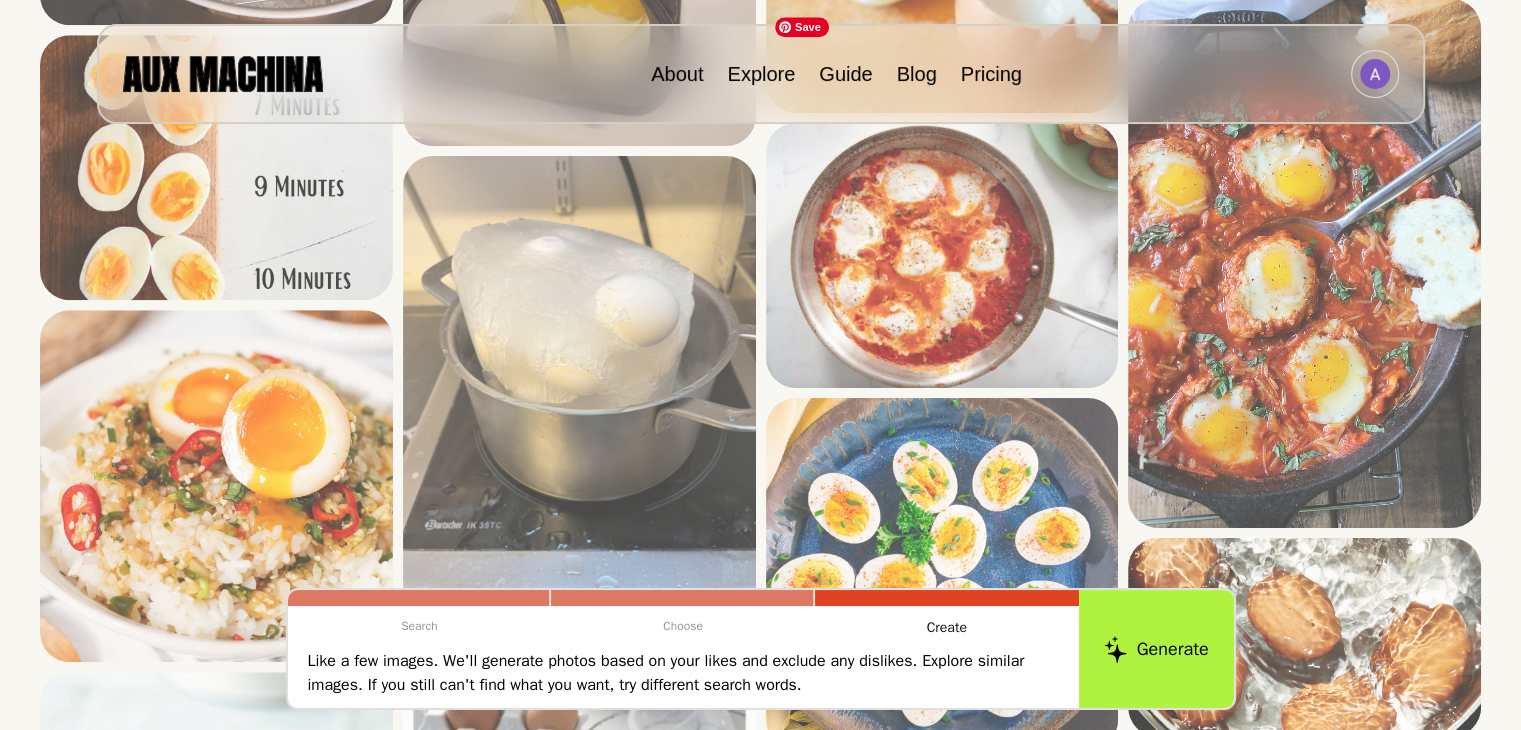 click at bounding box center (942, 1024) 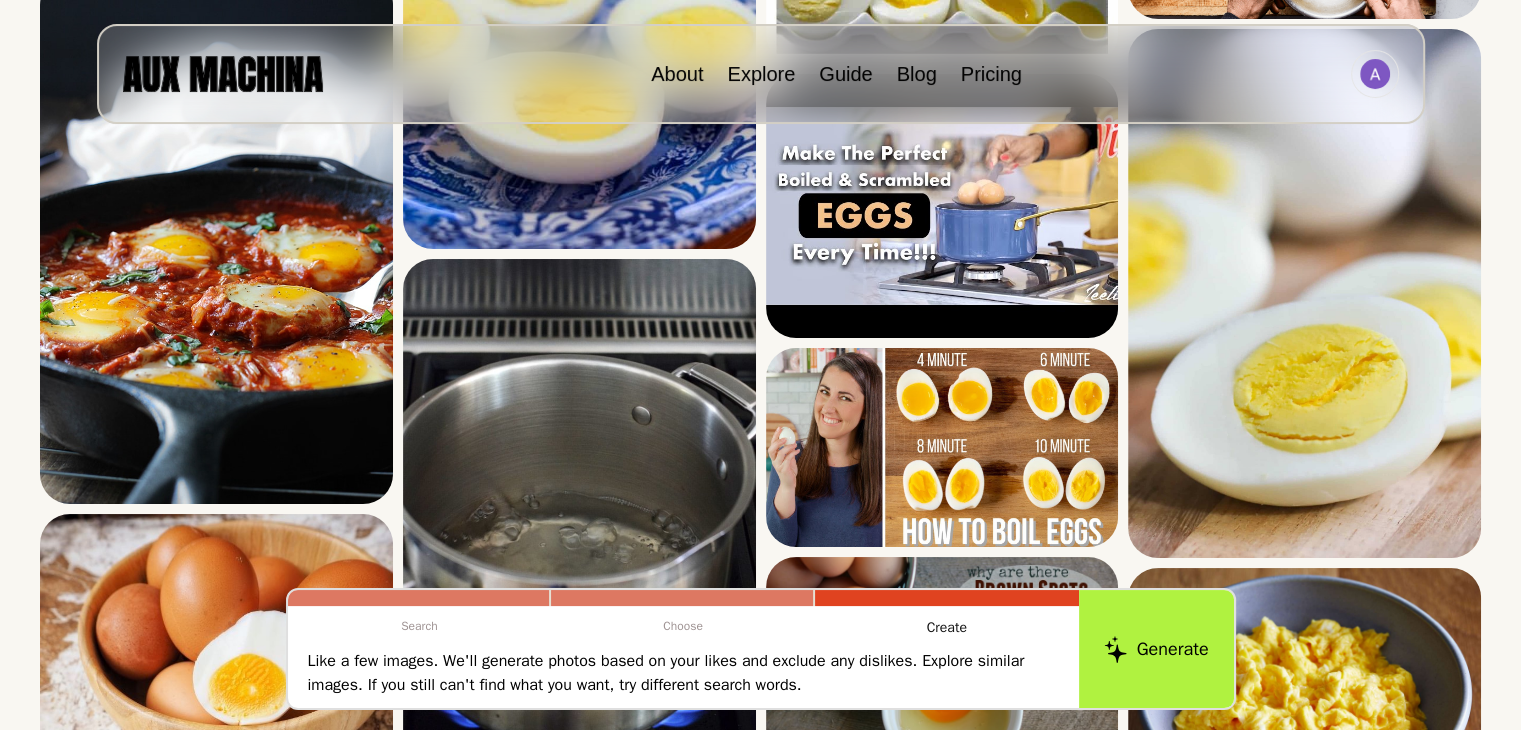 scroll, scrollTop: 3308, scrollLeft: 0, axis: vertical 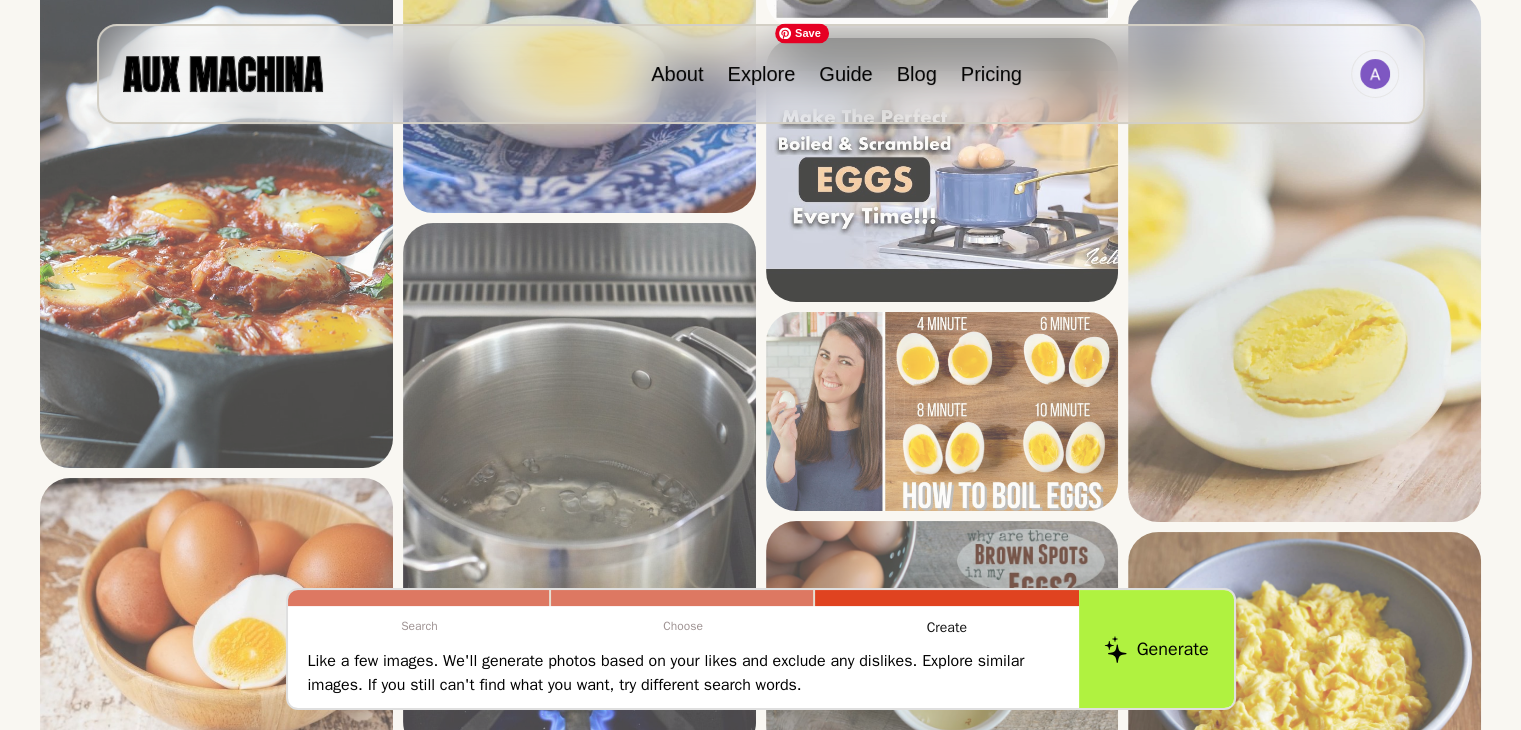 click at bounding box center [942, 1030] 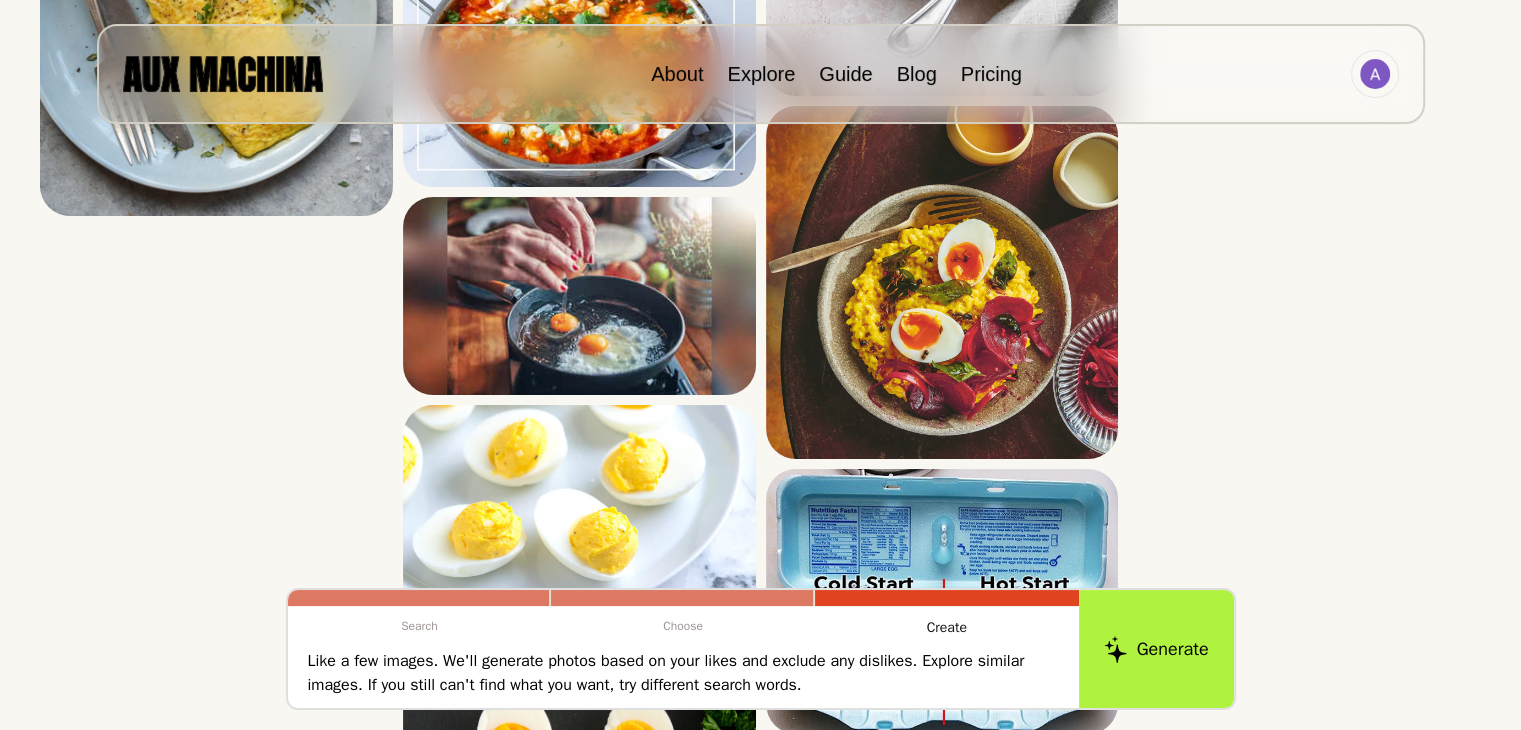 scroll, scrollTop: 6668, scrollLeft: 0, axis: vertical 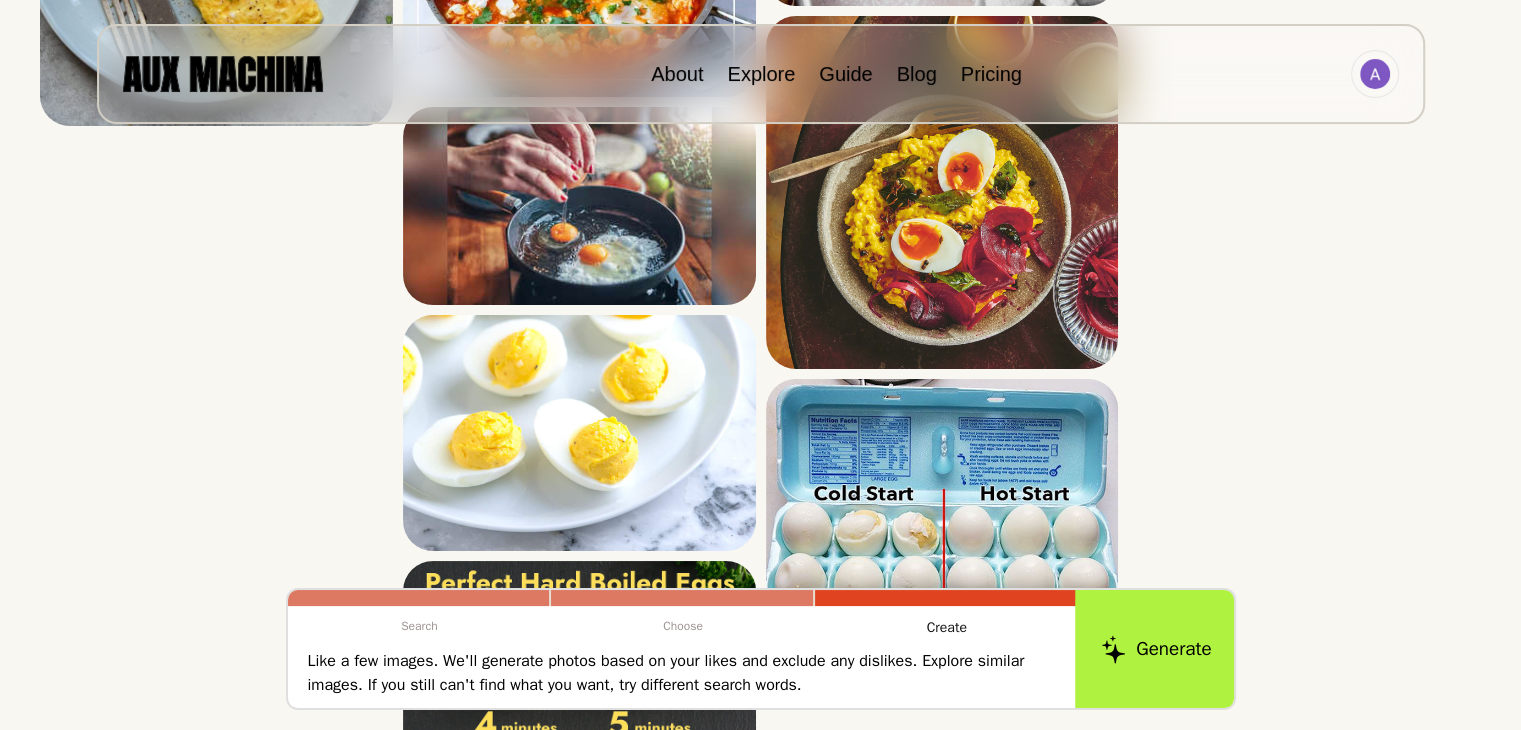 click on "Generate" at bounding box center [1156, 649] 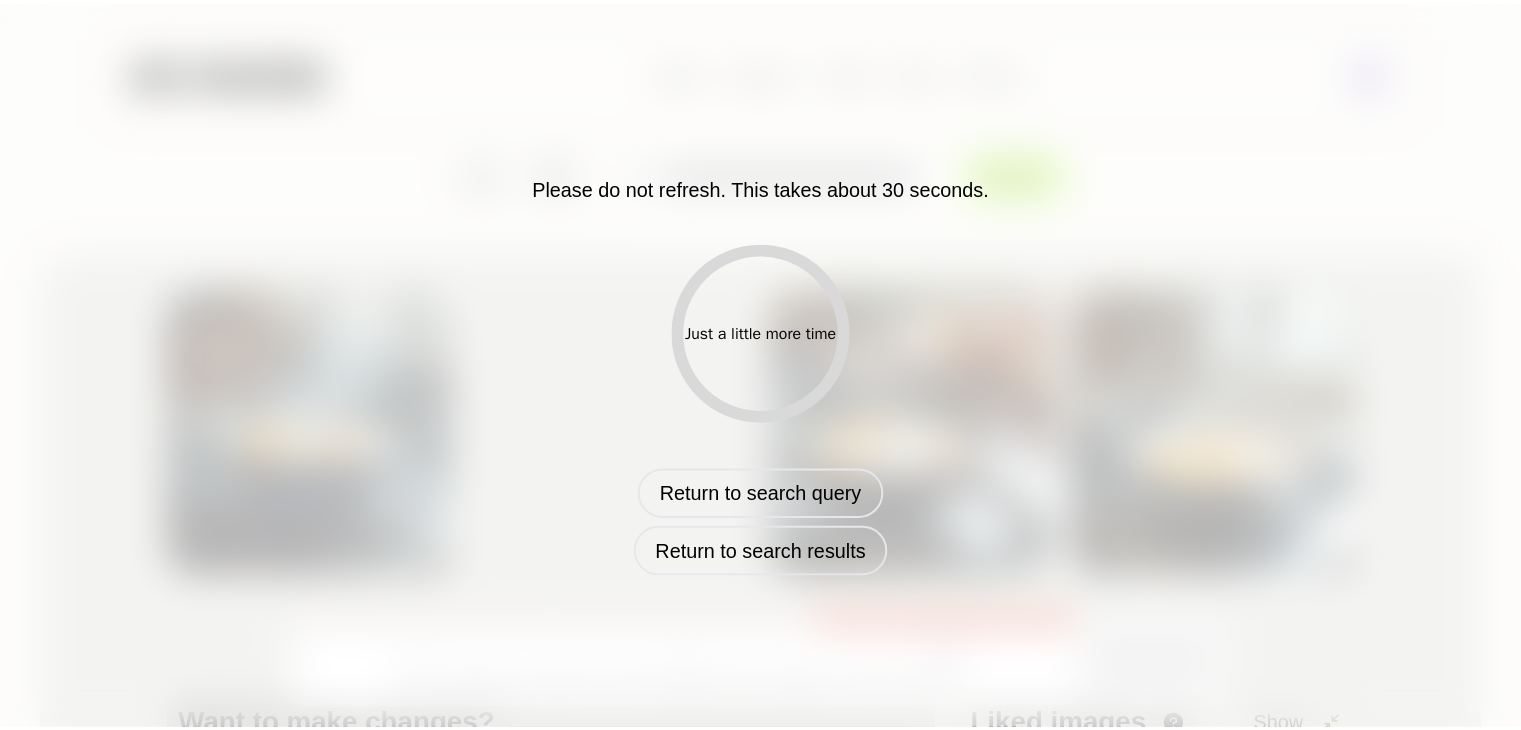 scroll, scrollTop: 1063, scrollLeft: 0, axis: vertical 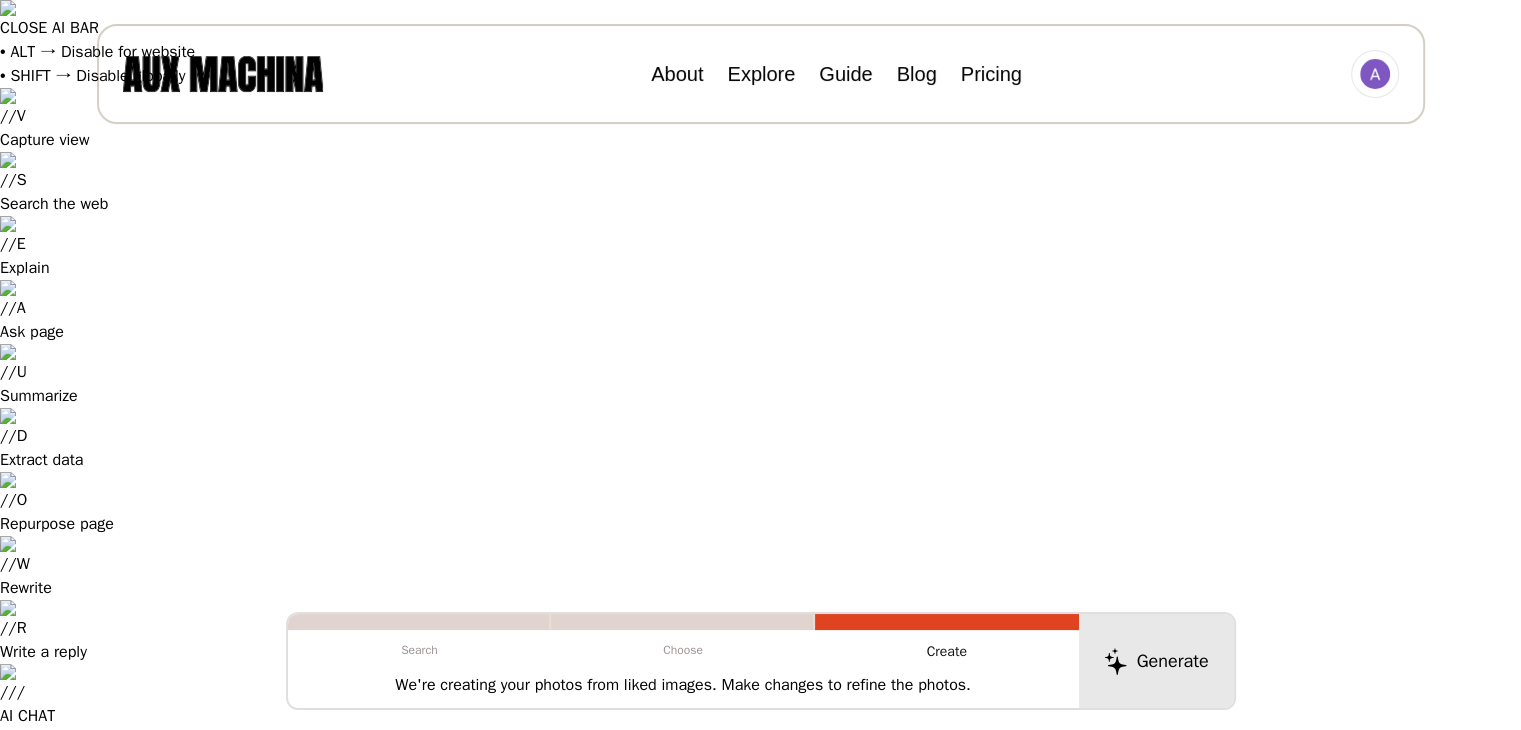 click on "**********" at bounding box center (778, 950) 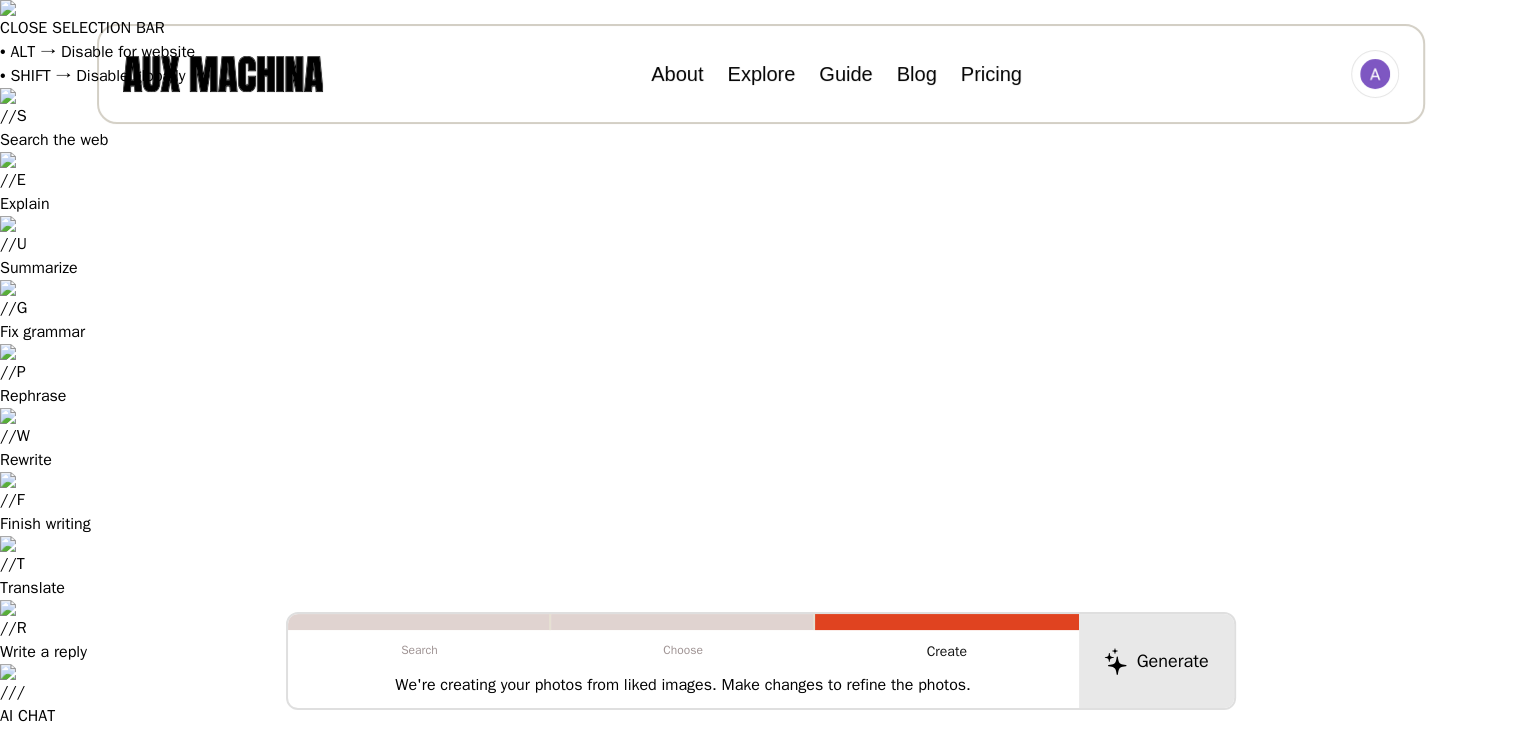 click on "**********" at bounding box center [778, 950] 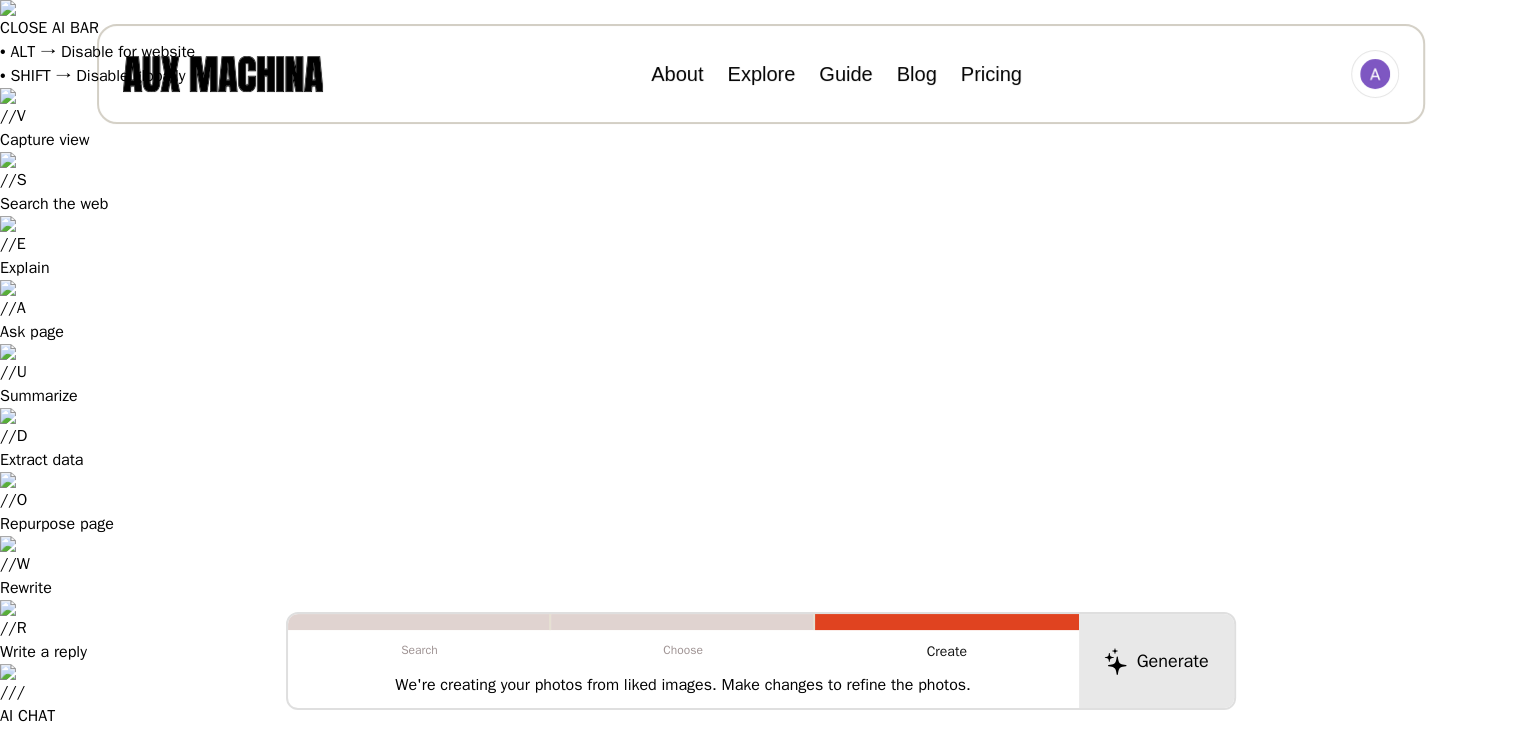 click on "**********" at bounding box center [778, 950] 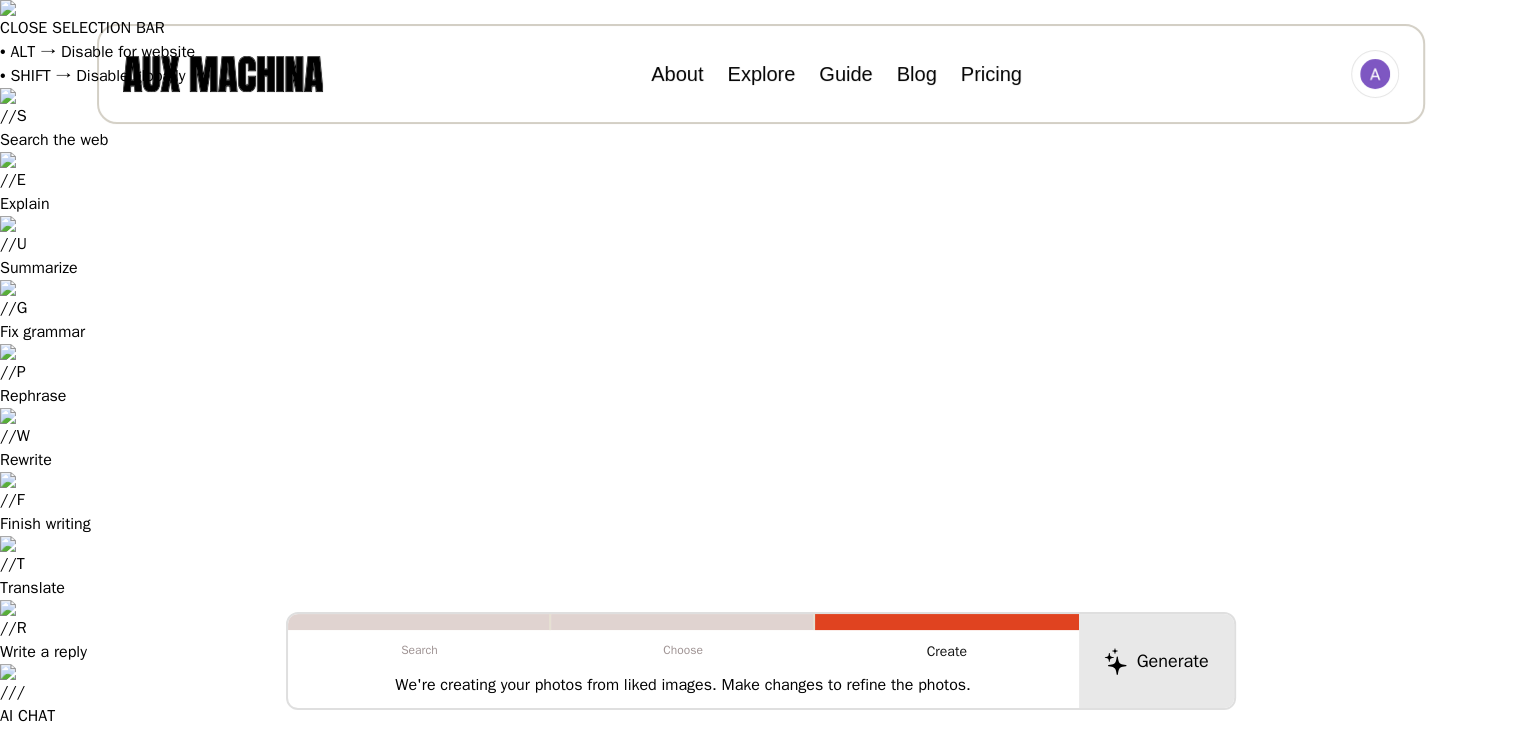scroll, scrollTop: 0, scrollLeft: 226, axis: horizontal 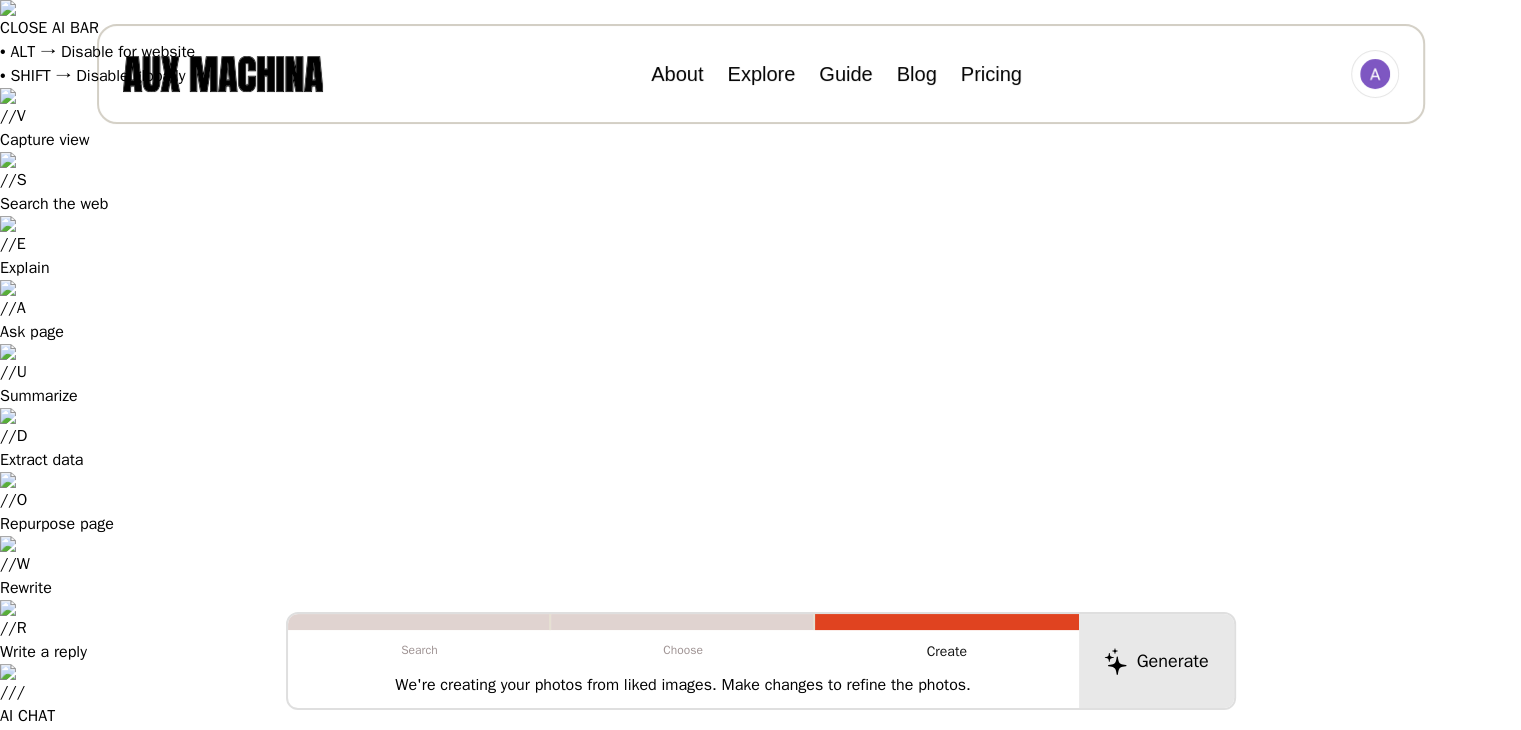 type on "**********" 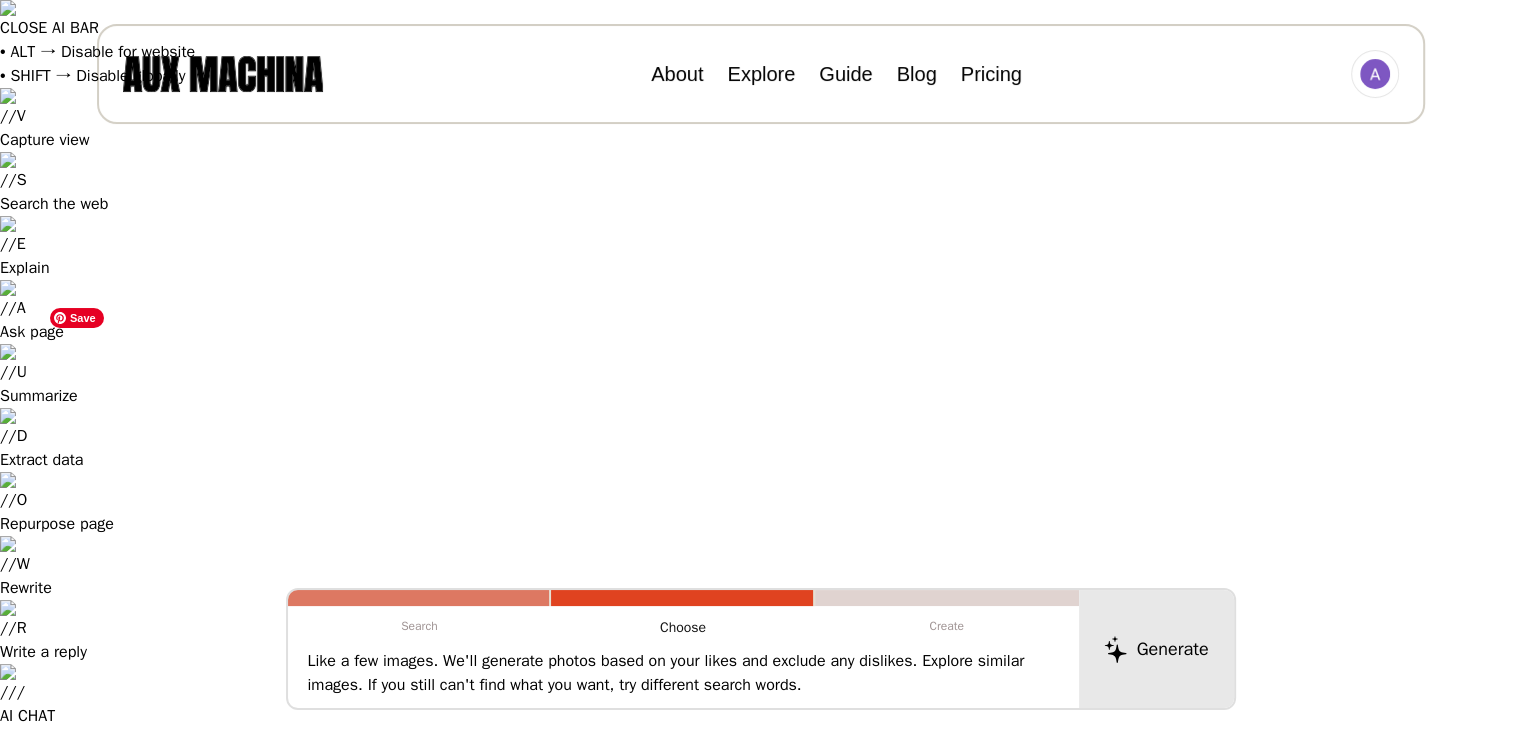 click at bounding box center [216, 1315] 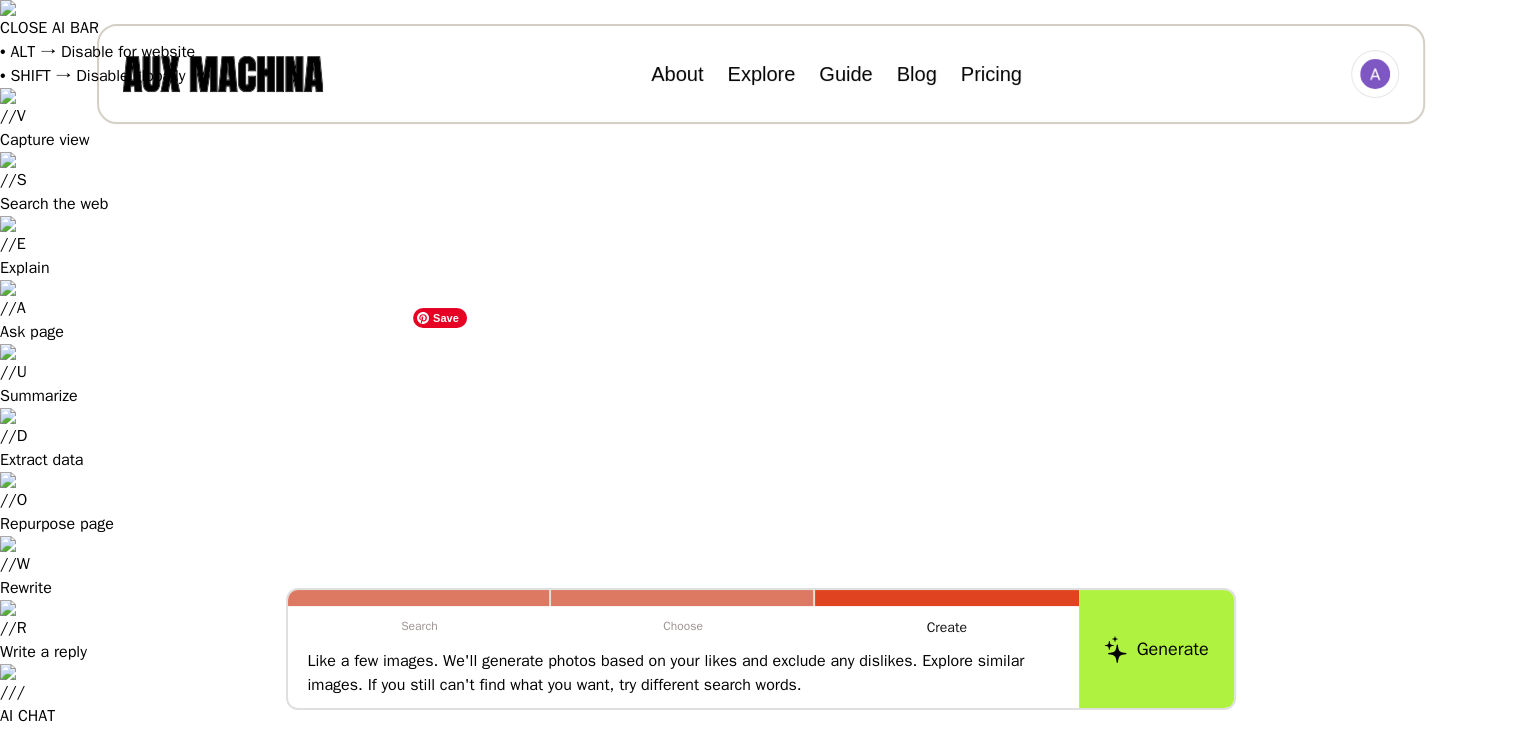 click at bounding box center (579, 1183) 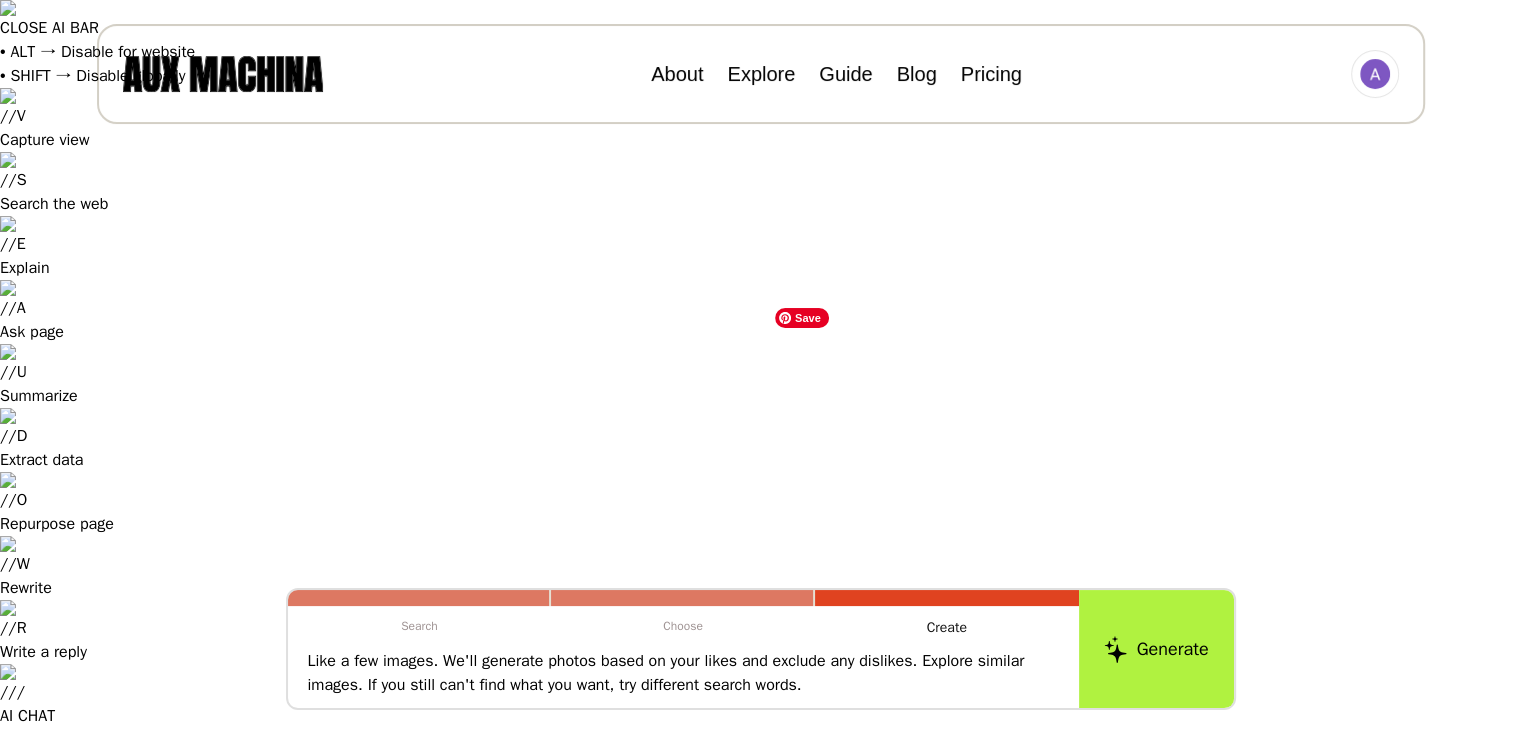 click at bounding box center (942, 1315) 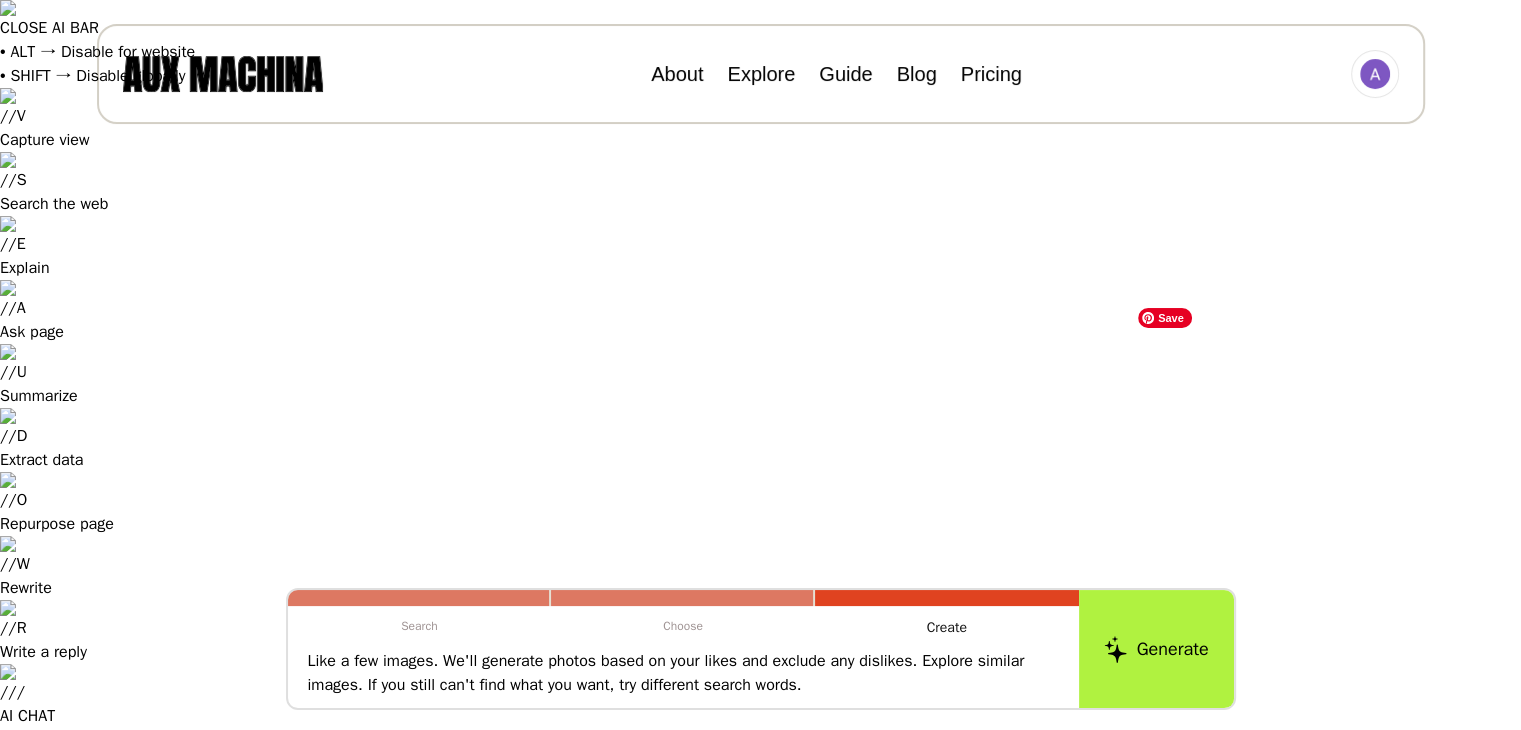 click at bounding box center (1304, 1168) 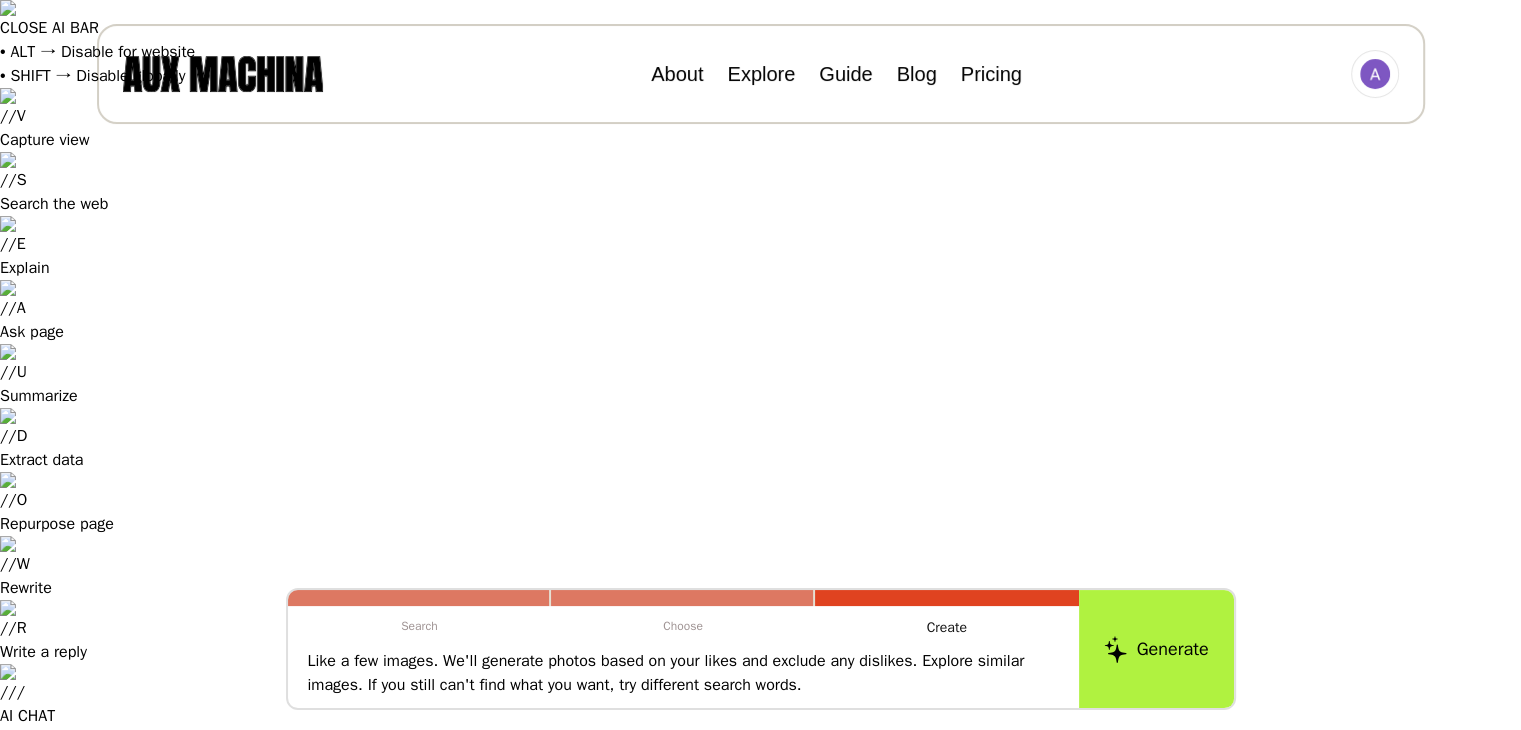 click on "**********" at bounding box center (760, 5522) 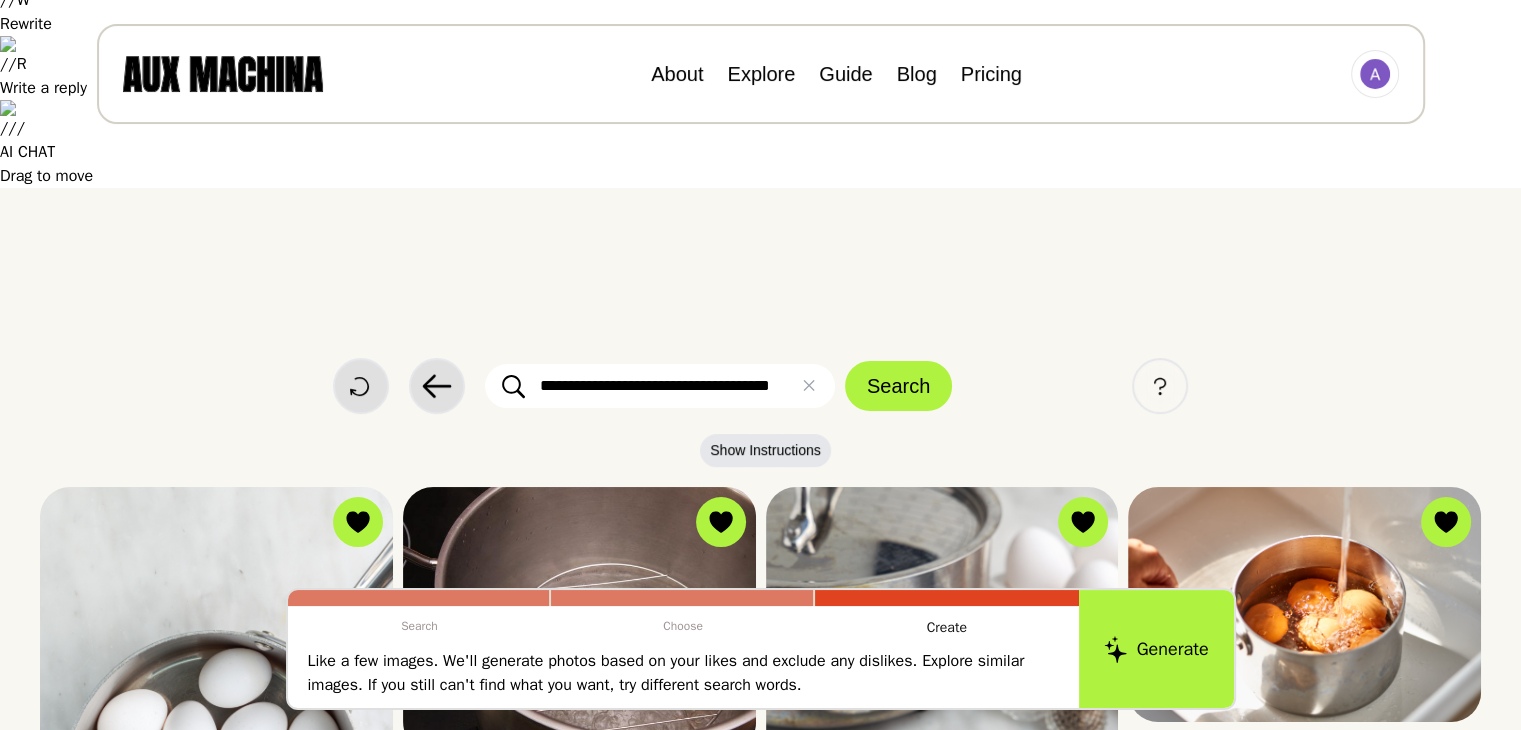 scroll, scrollTop: 706, scrollLeft: 0, axis: vertical 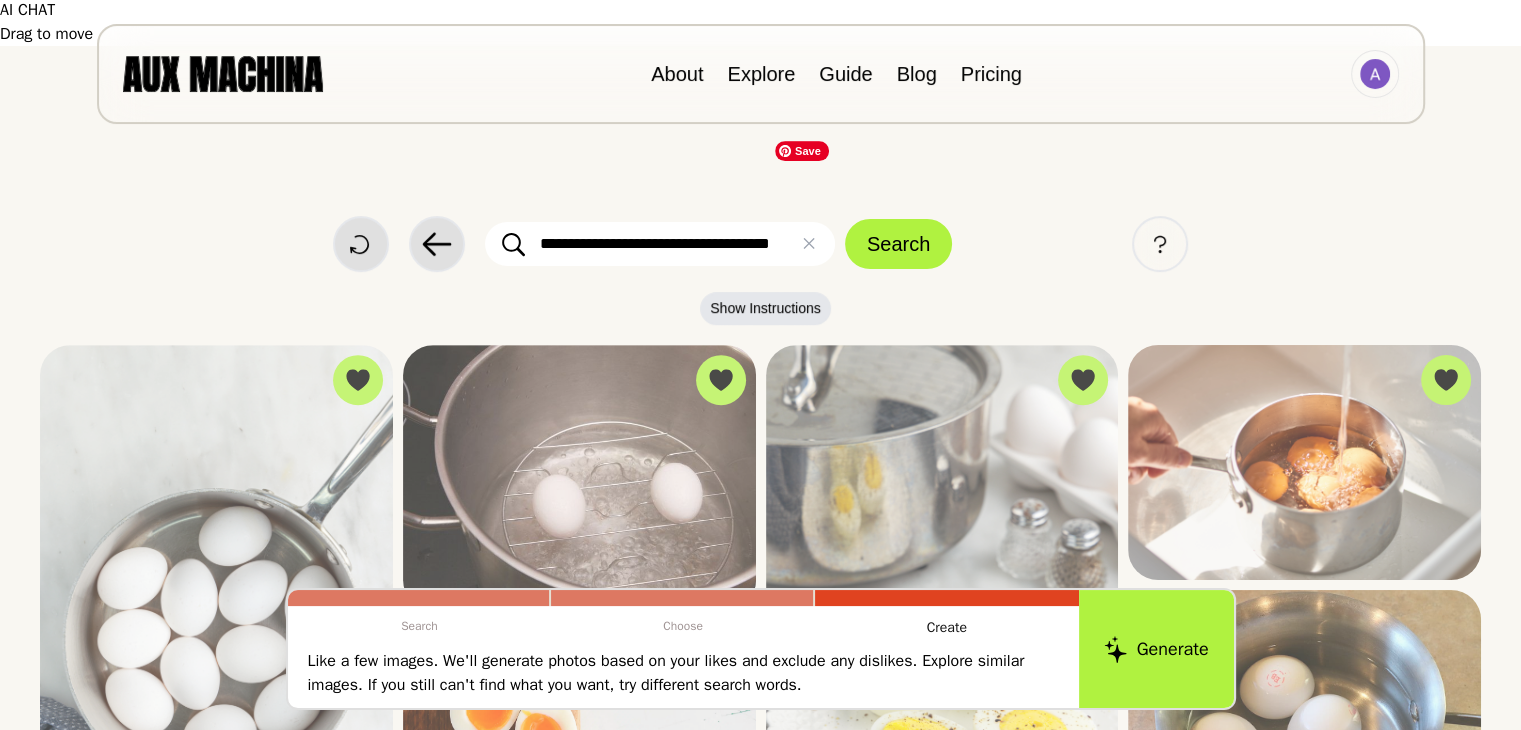 click at bounding box center [942, 1016] 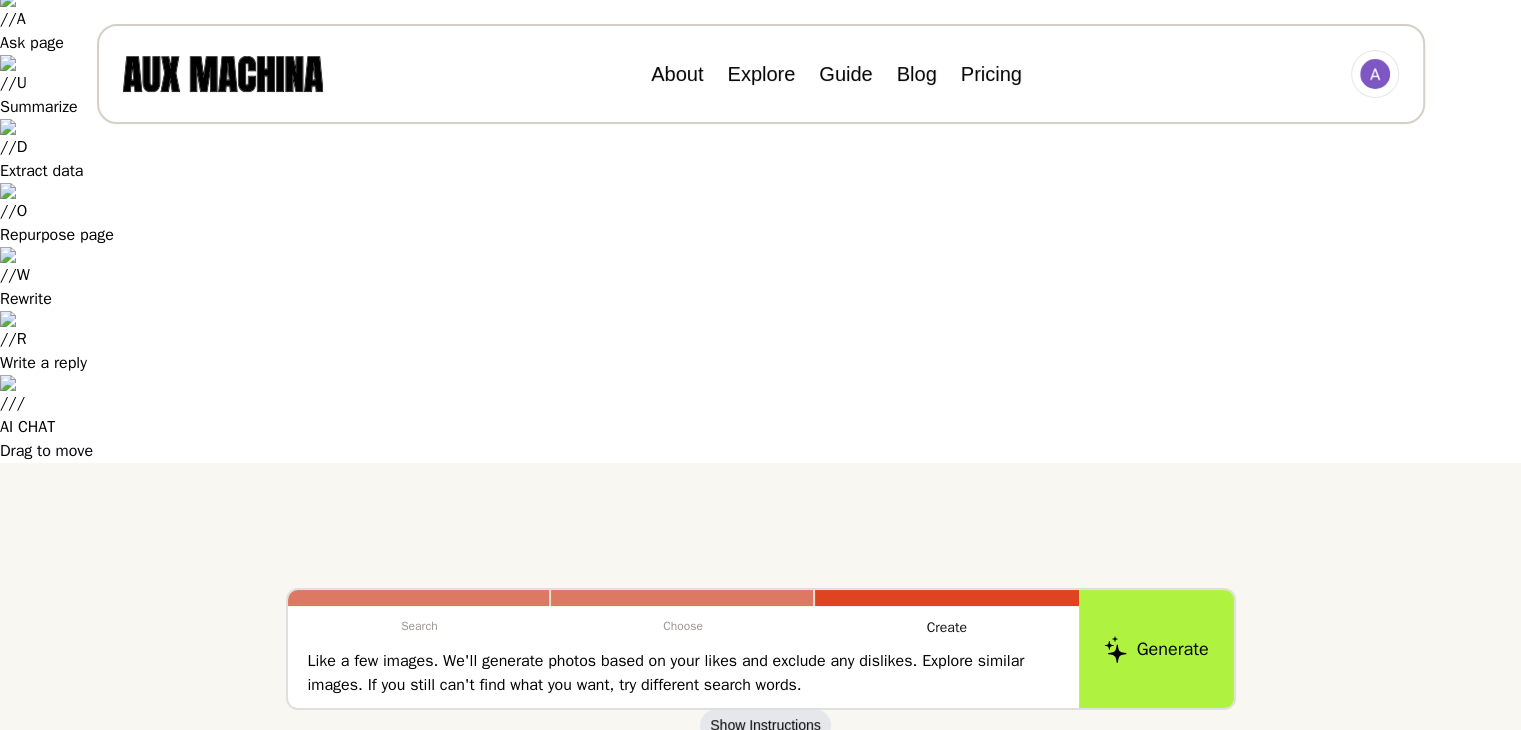 scroll, scrollTop: 336, scrollLeft: 0, axis: vertical 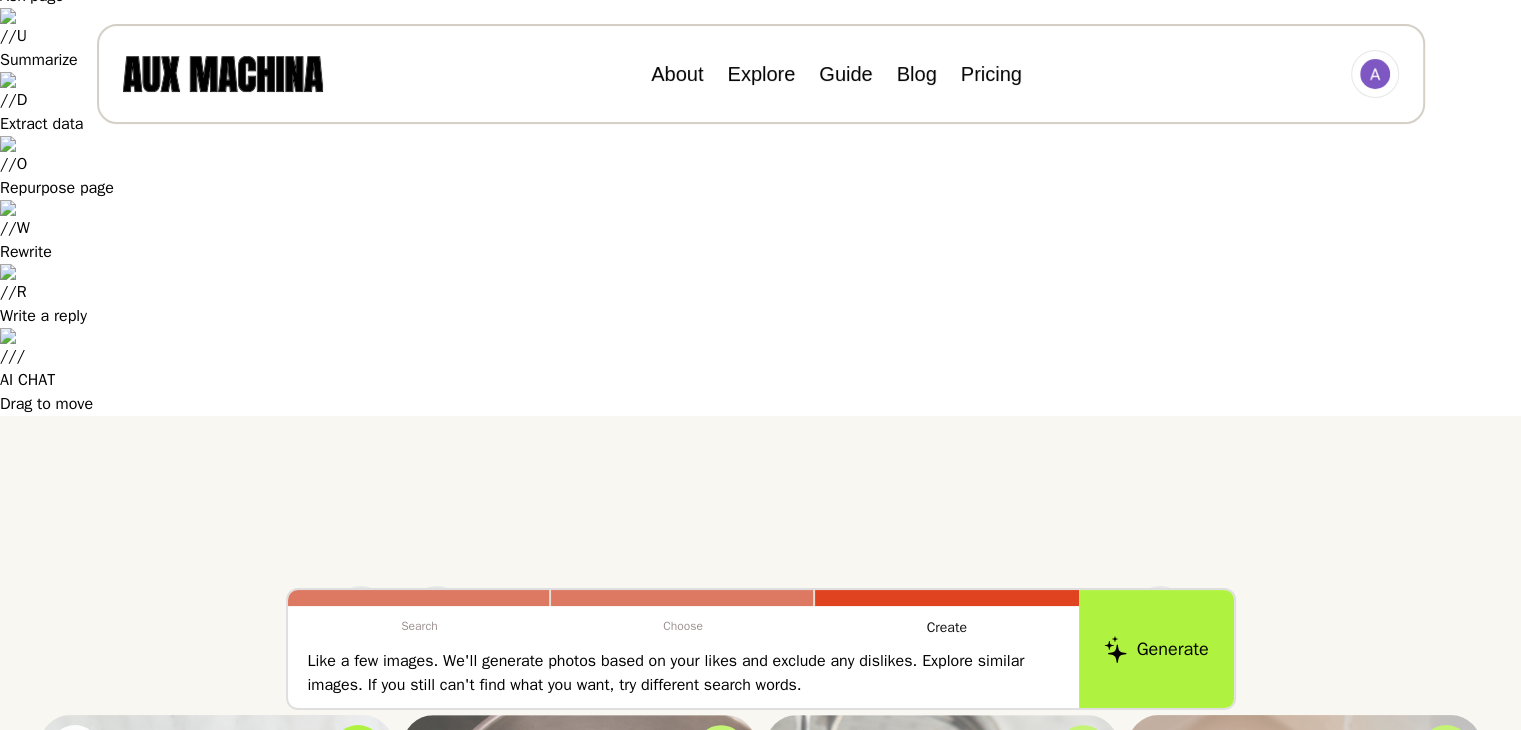 click at bounding box center (216, 979) 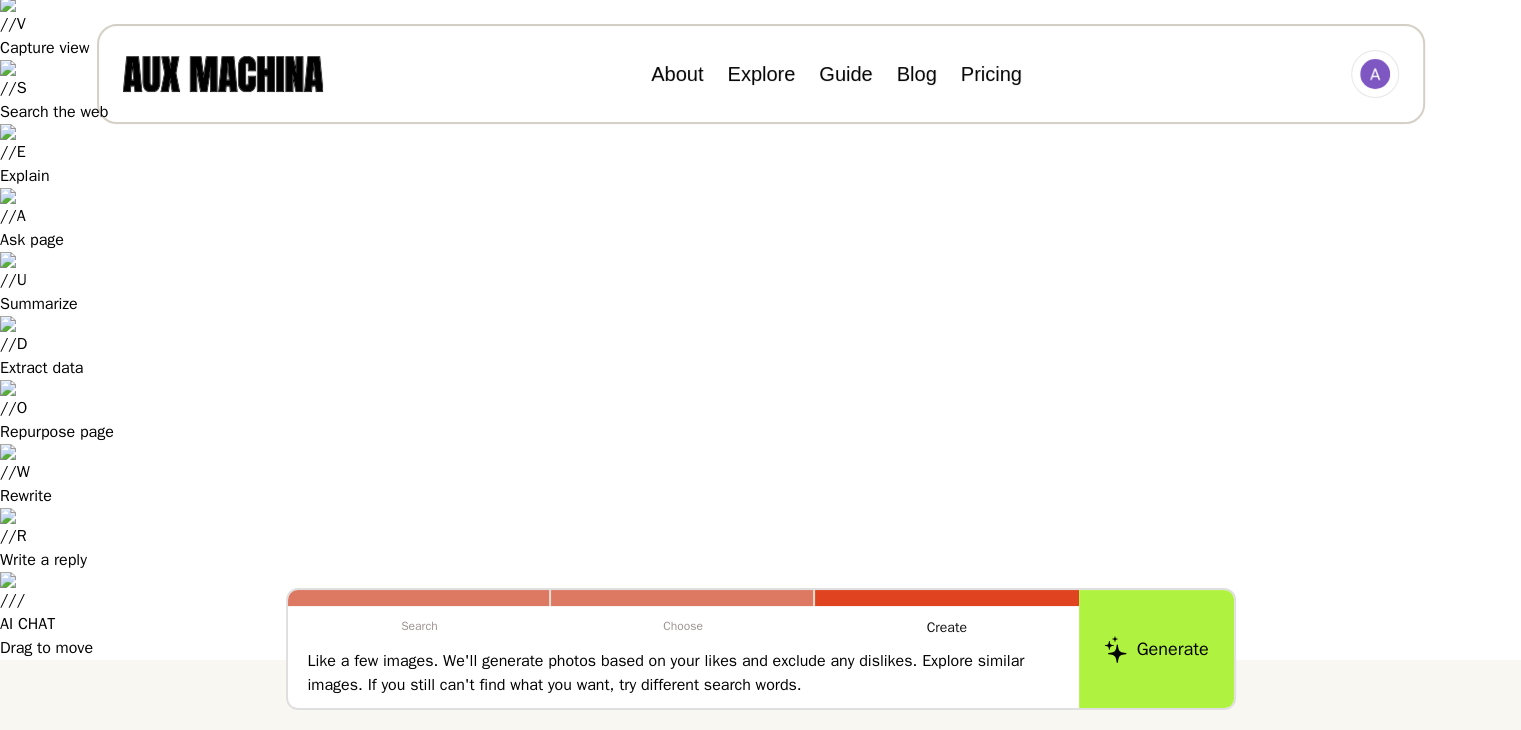 scroll, scrollTop: 104, scrollLeft: 0, axis: vertical 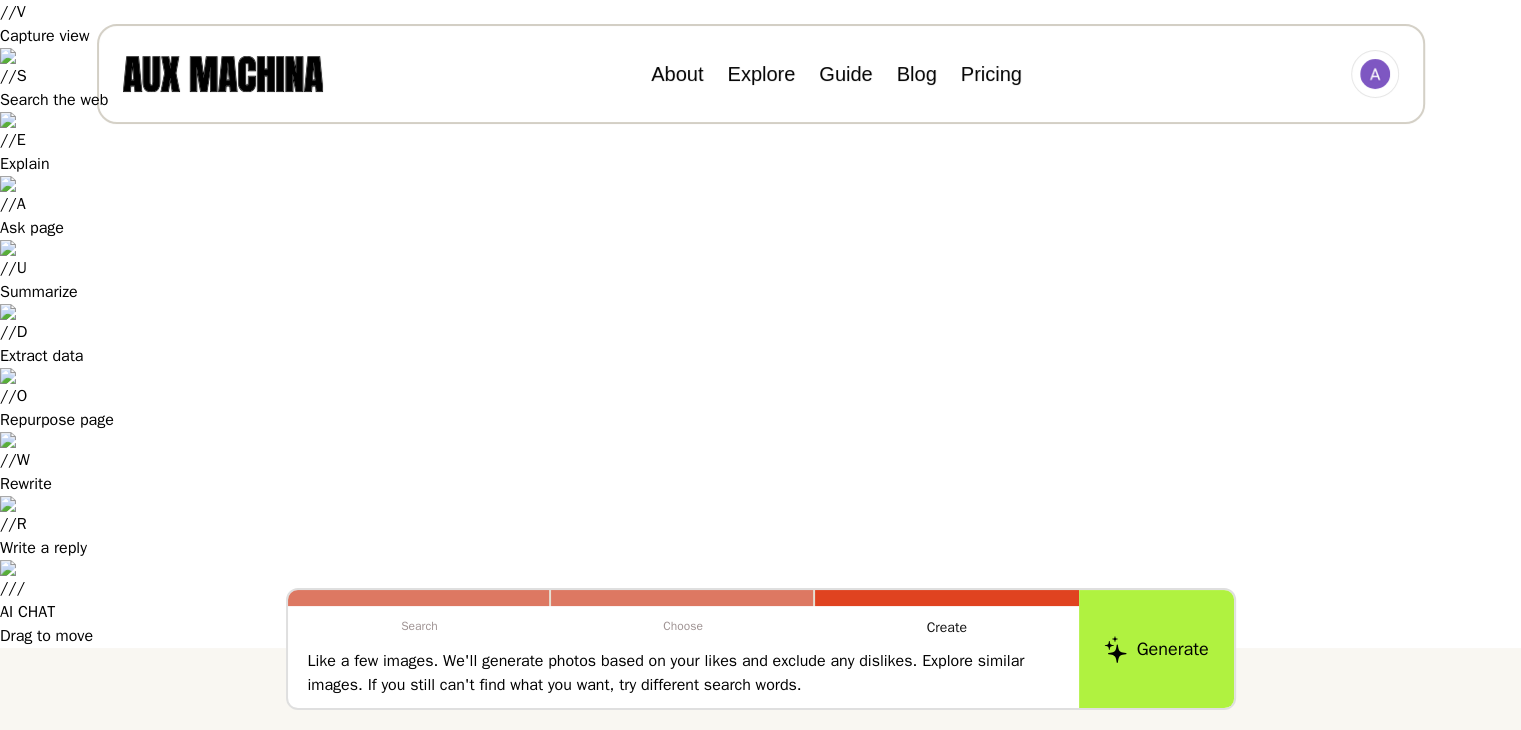 click on "Dislike Like View Similar Dislike Like View Similar Dislike Like View Similar Dislike Like View Similar Dislike Like View Similar Dislike Like View Similar Dislike Like View Similar Dislike Like View Similar Dislike Like View Similar Dislike Like View Similar Dislike Like View Similar Dislike Like View Similar Dislike Like View Similar Dislike Like View Similar Dislike Like View Similar Dislike Like View Similar Dislike Like View Similar Dislike Like View Similar Dislike Like View Similar Dislike Like View Similar Dislike Like View Similar Dislike Like View Similar Dislike Like View Similar Dislike Like View Similar Dislike Like View Similar Dislike Like View Similar Dislike Like View Similar Dislike Like View Similar Dislike Like View Similar Dislike Like View Similar Dislike Like View Similar Dislike Like View Similar Dislike Like View Similar Dislike Like View Similar Dislike Like View Similar Dislike Like View Similar Dislike Like View Similar Dislike Like View Similar Dislike Like View Similar Dislike" at bounding box center (760, 5517) 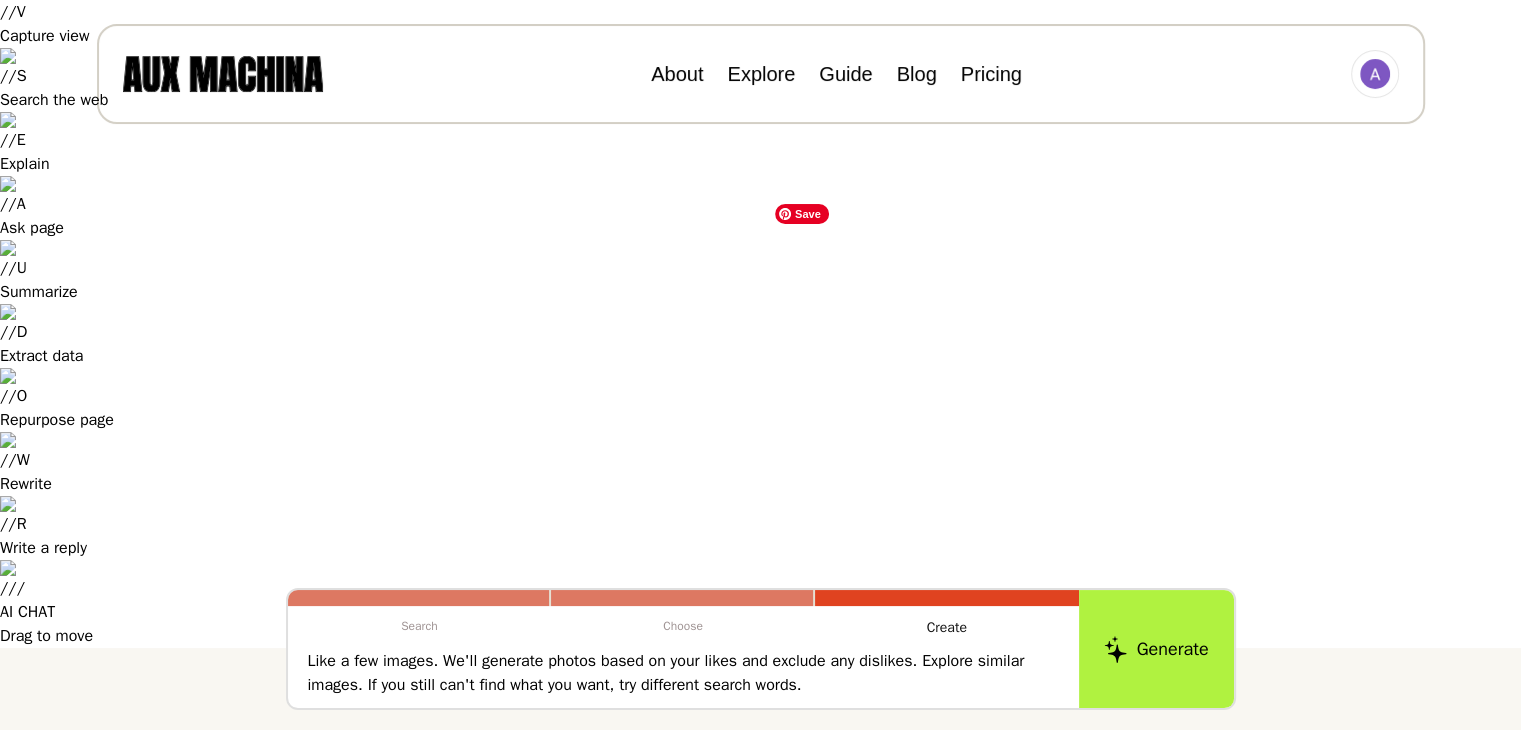 click at bounding box center (942, 1211) 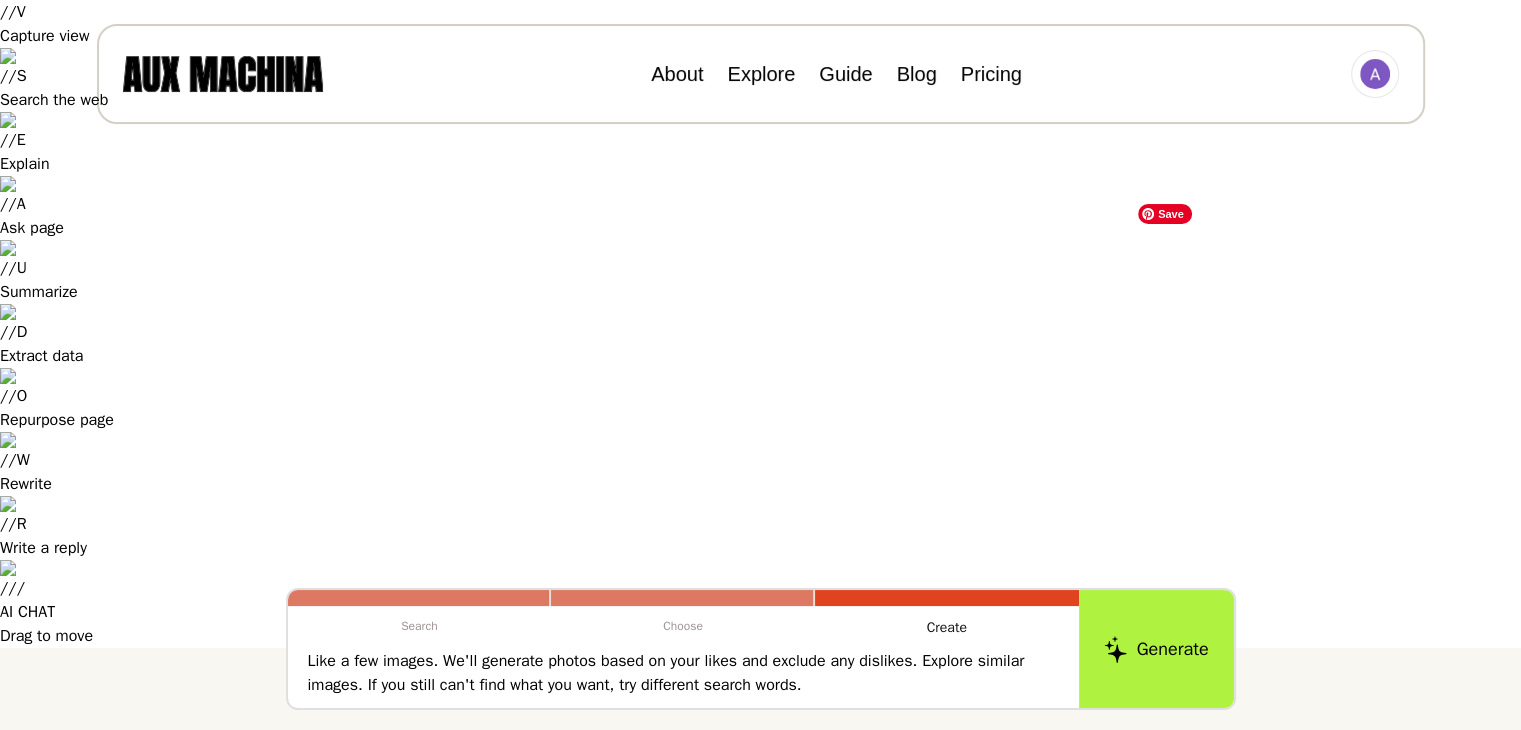 click at bounding box center (1304, 1064) 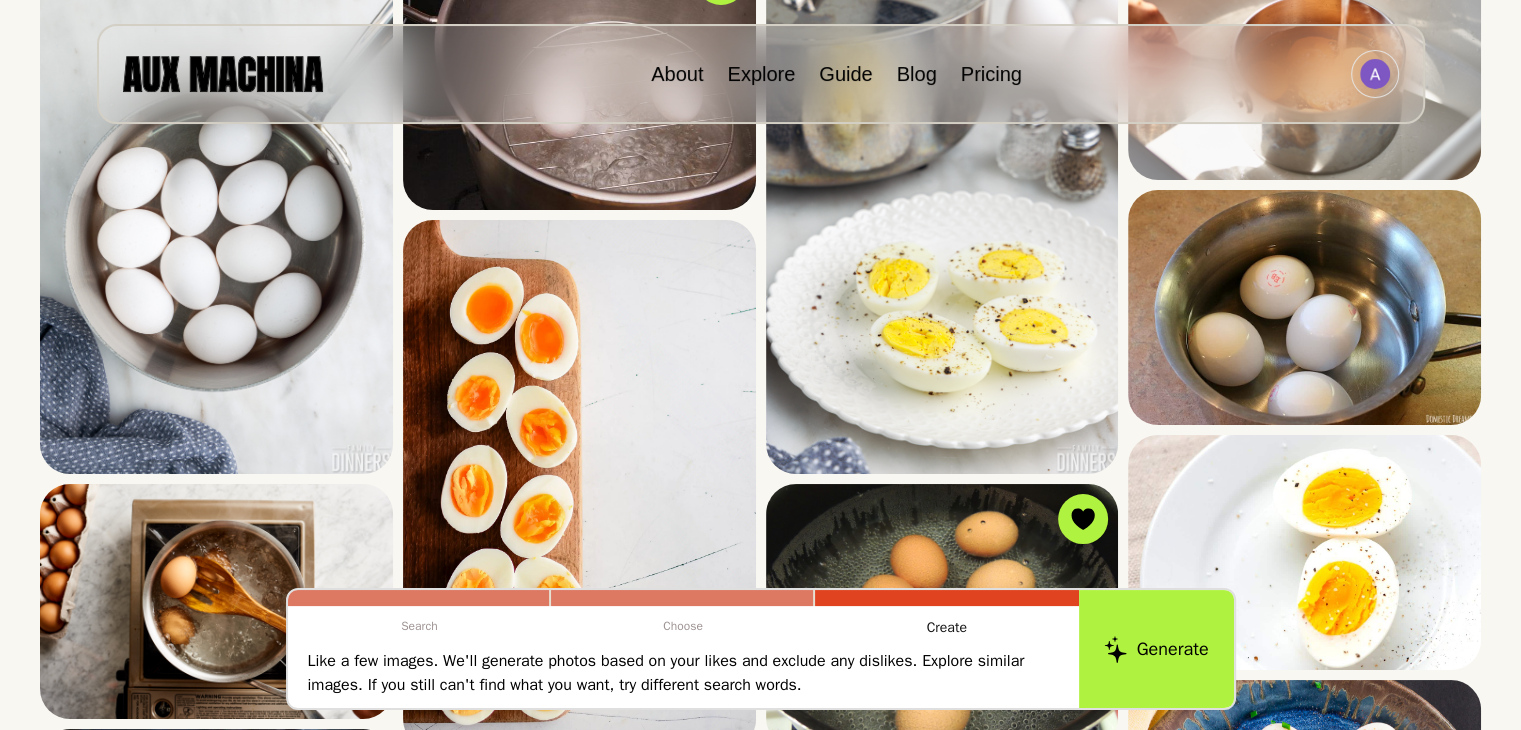 scroll, scrollTop: 1082, scrollLeft: 0, axis: vertical 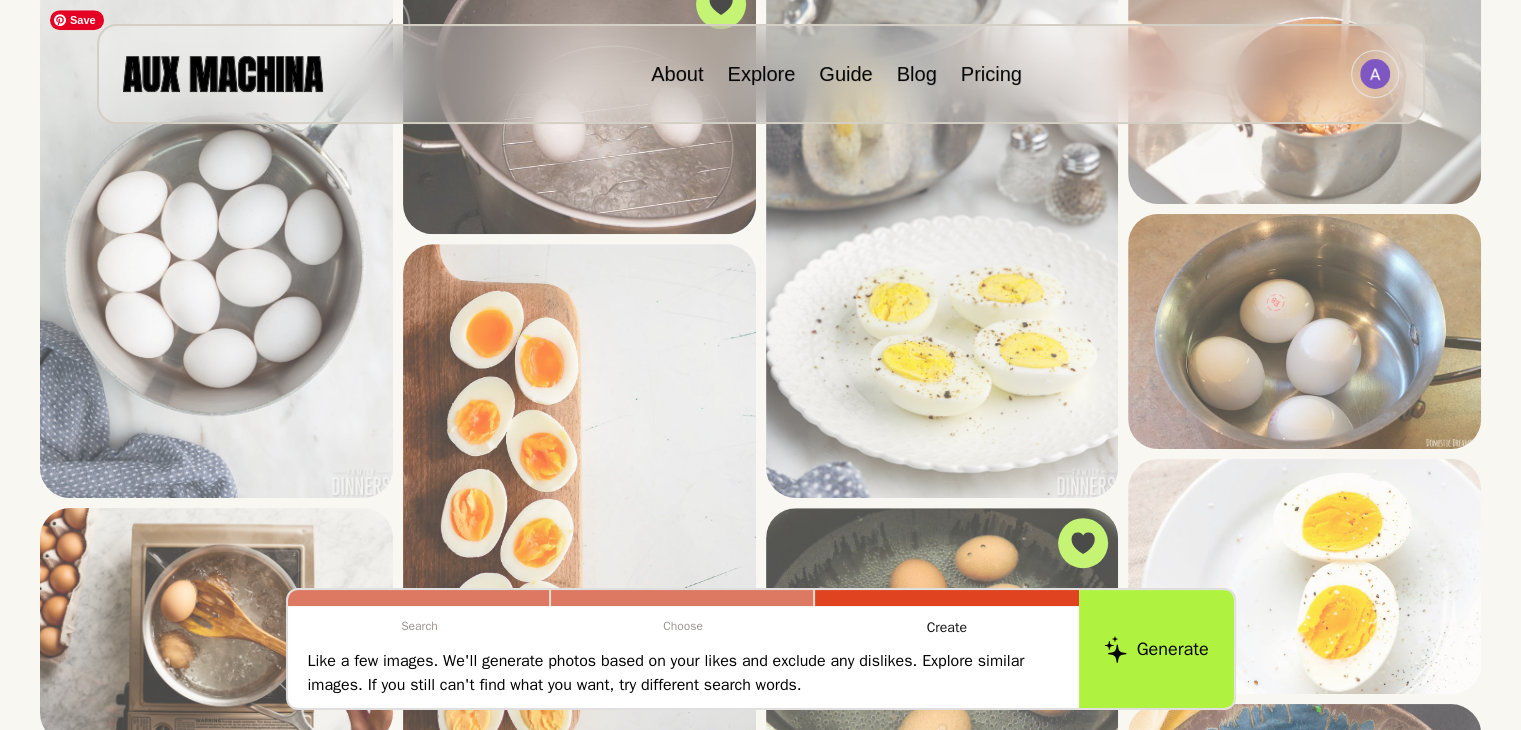 click at bounding box center (216, 1017) 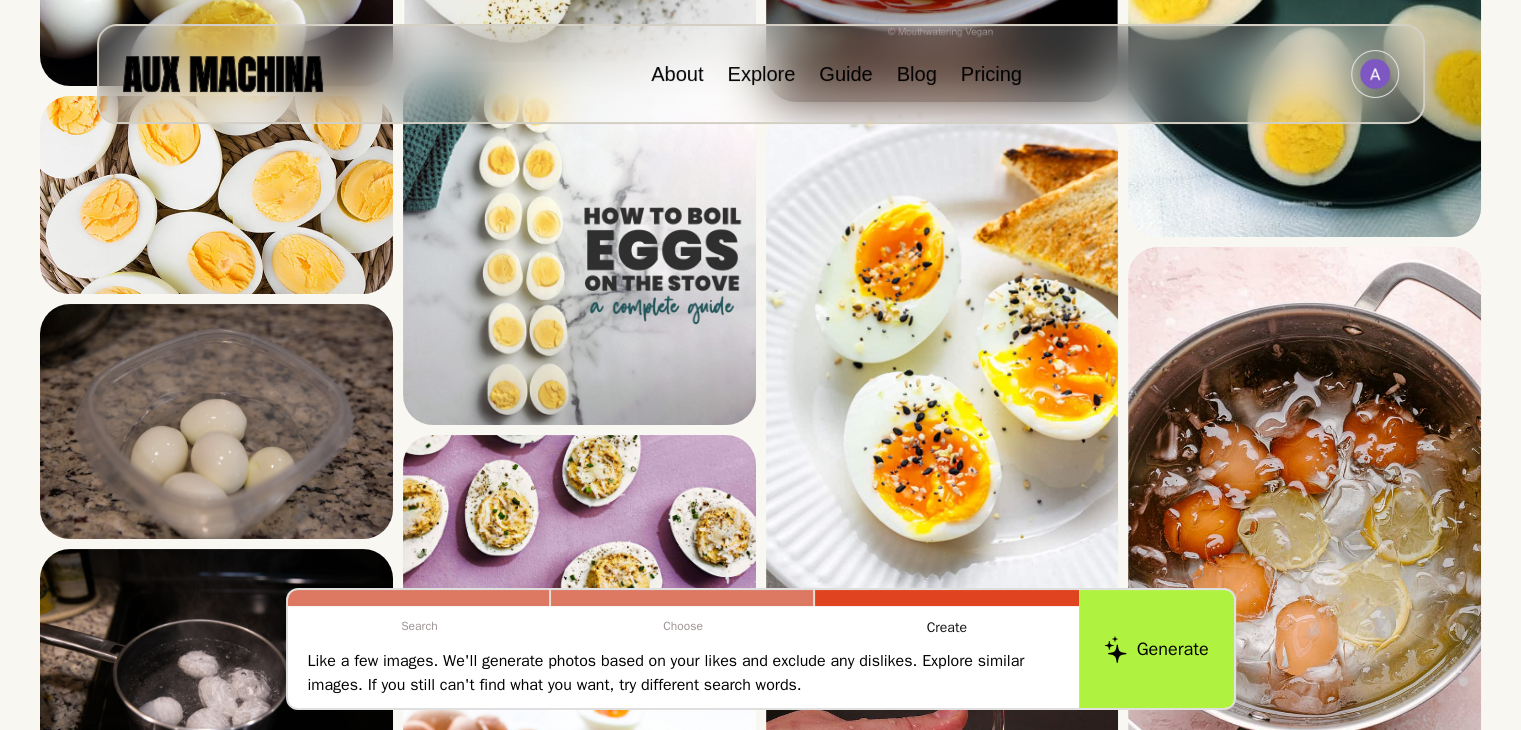scroll, scrollTop: 3348, scrollLeft: 0, axis: vertical 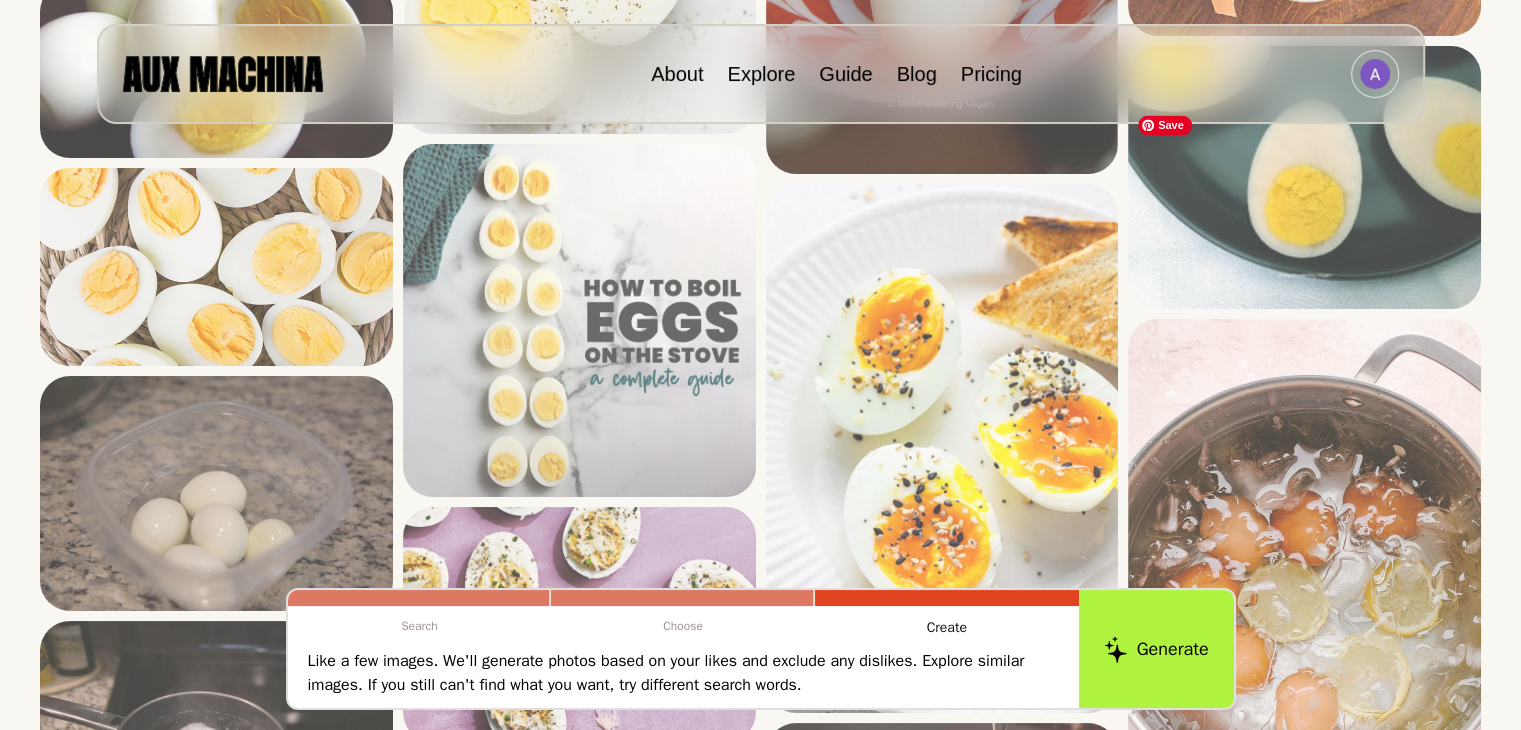 click at bounding box center (1304, 1034) 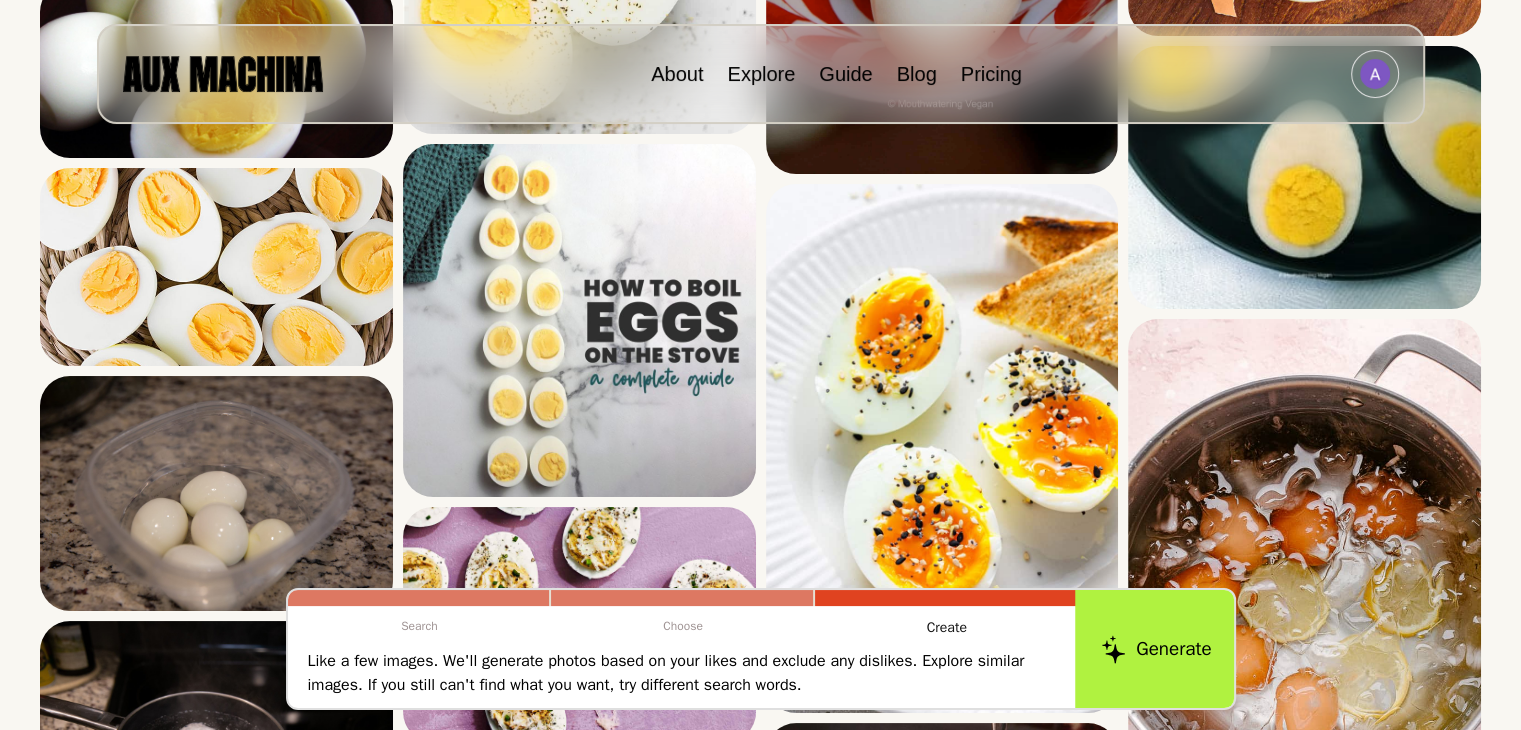 click 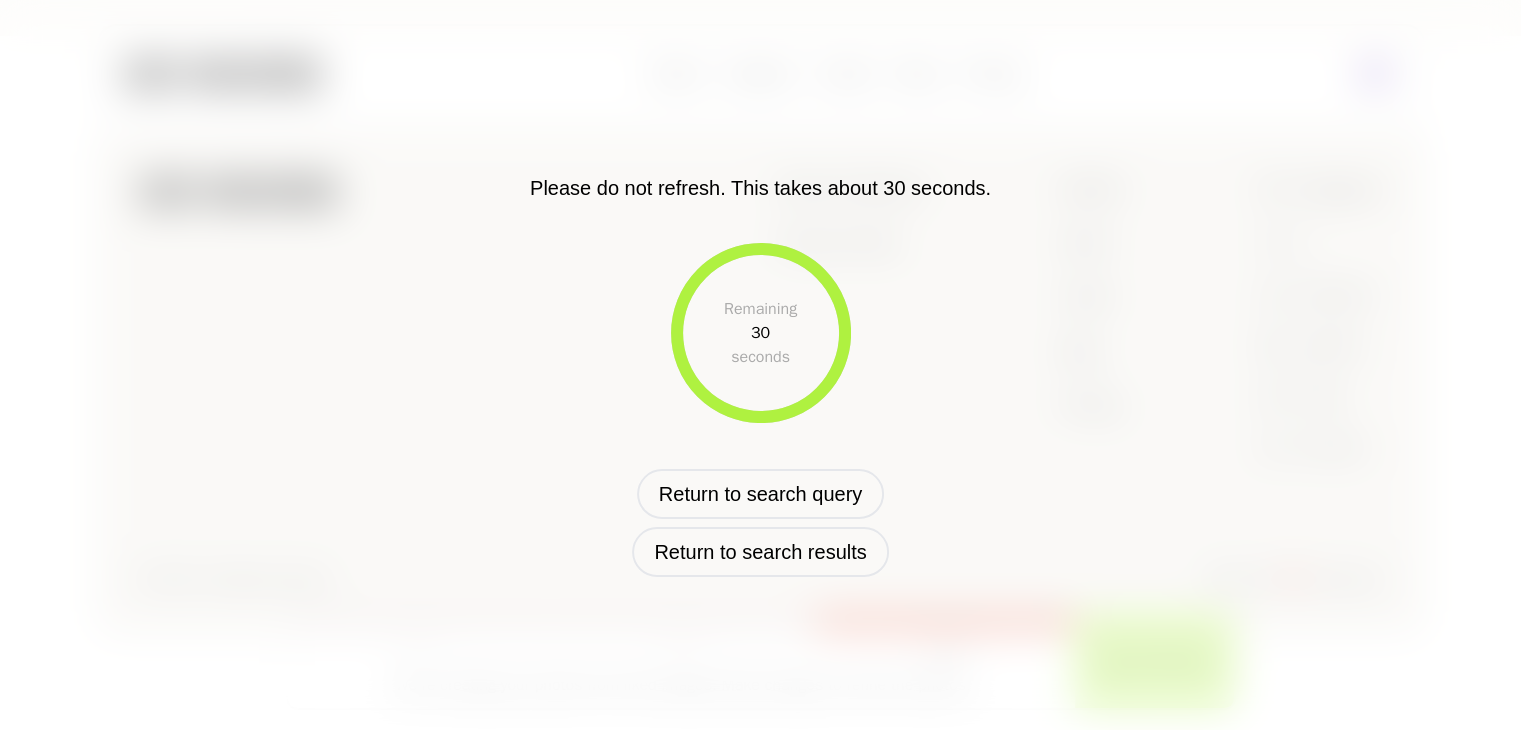 scroll, scrollTop: 1063, scrollLeft: 0, axis: vertical 